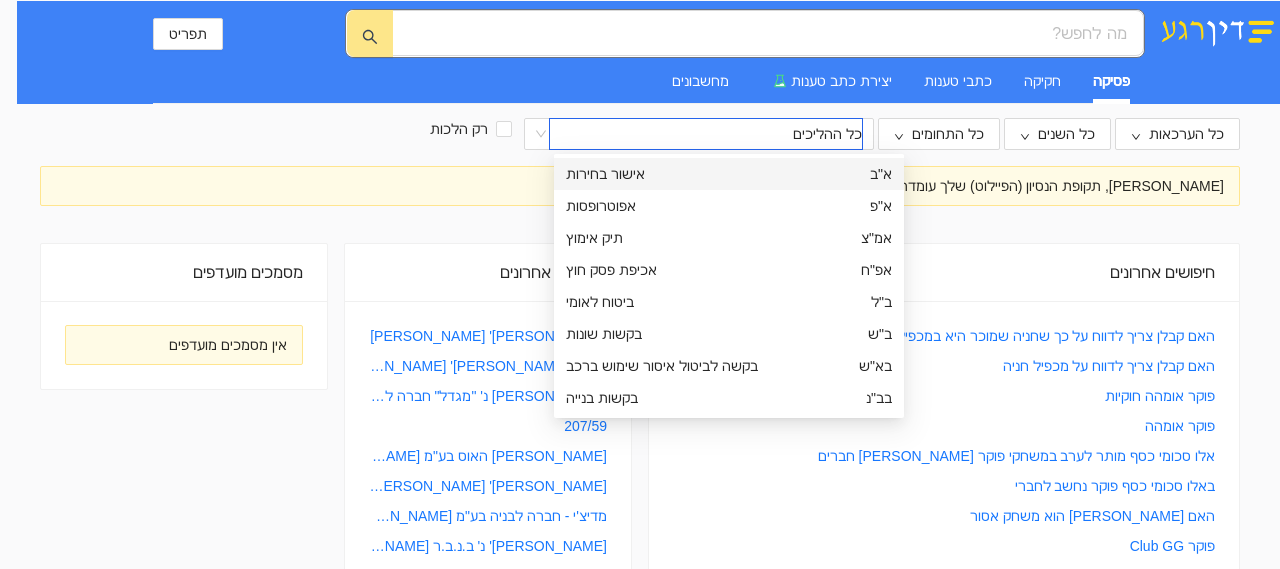 scroll, scrollTop: 0, scrollLeft: 0, axis: both 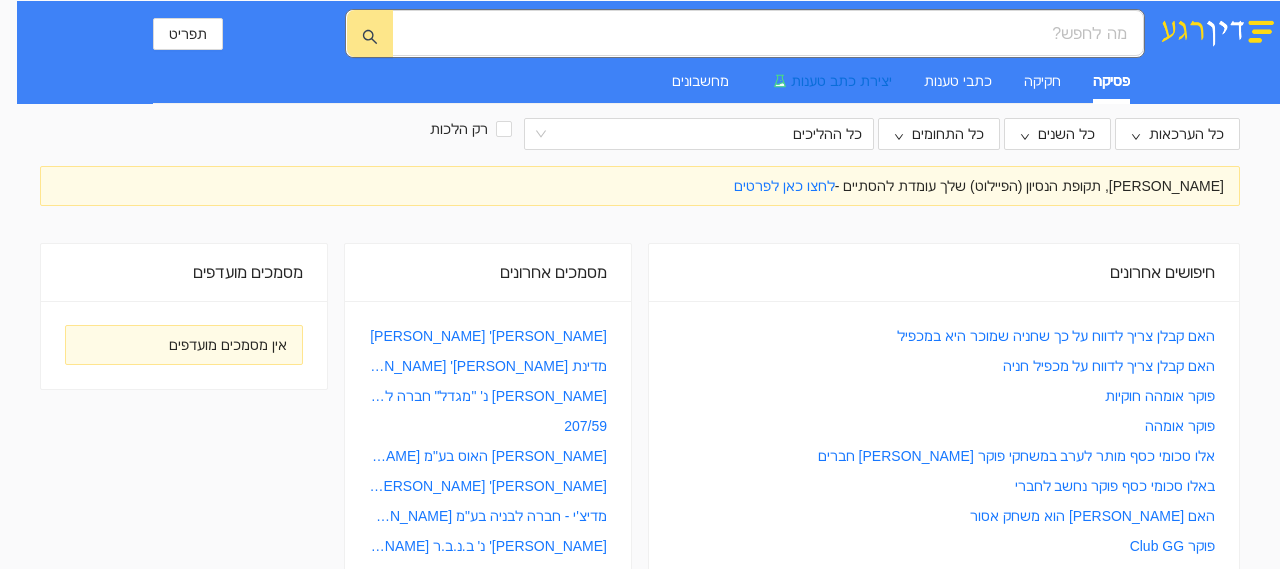 click on "יצירת כתב טענות" at bounding box center [841, 81] 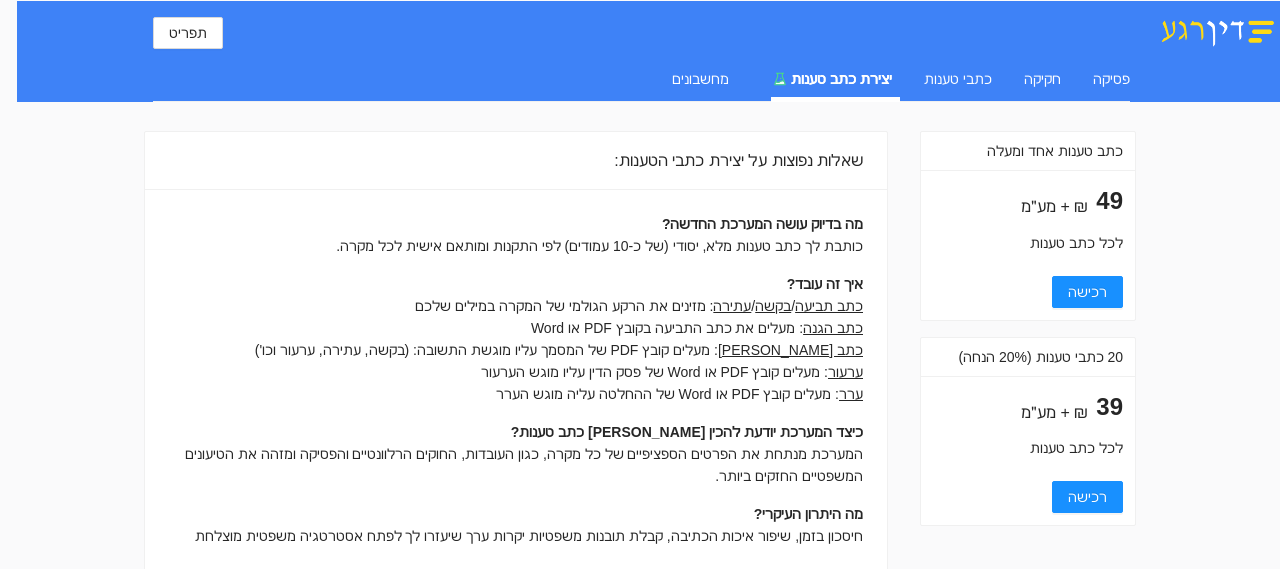 scroll, scrollTop: 0, scrollLeft: 0, axis: both 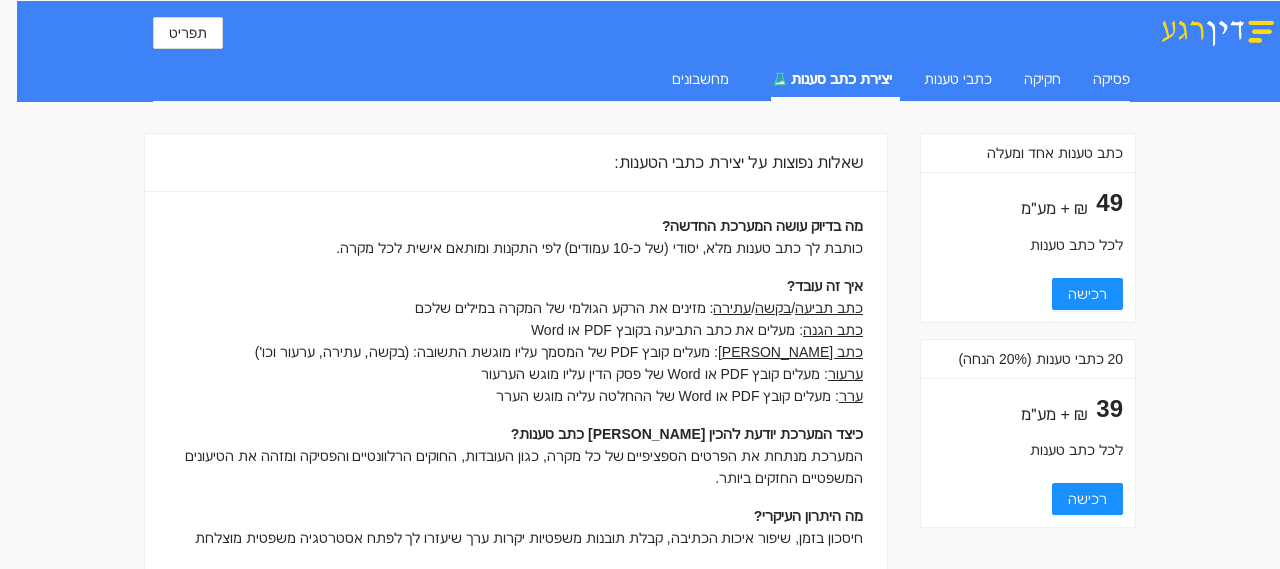 click on "ערעור : מעלים קובץ PDF או Word של פסק הדין עליו מוגש הערעור" at bounding box center [516, 374] 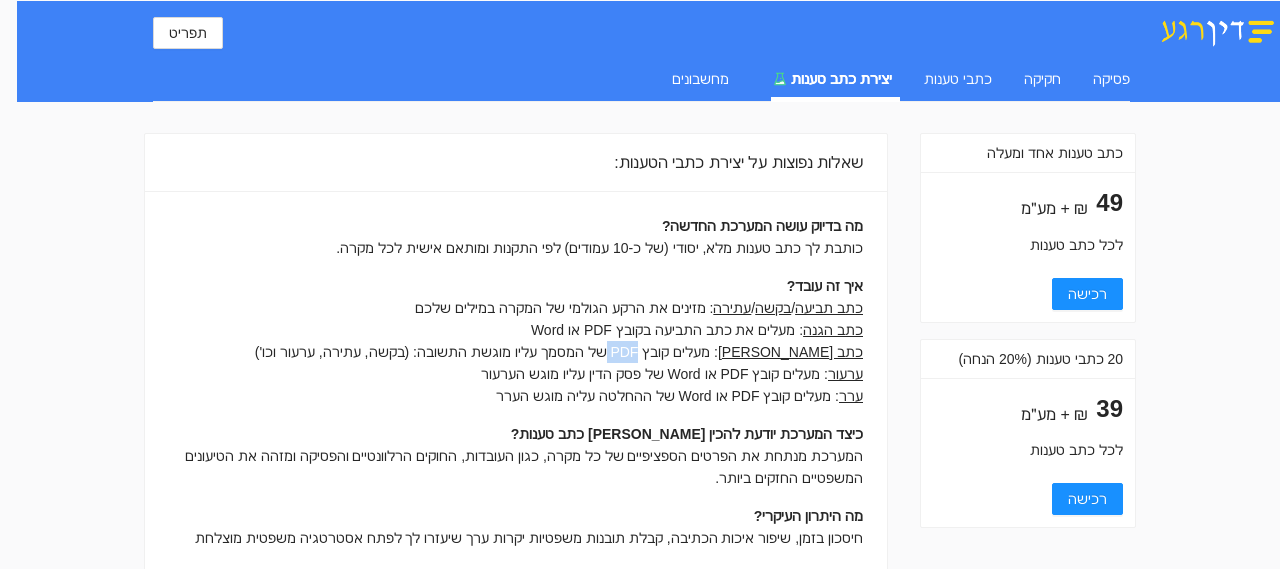 click on "כתב תשובה : מעלים קובץ PDF של המסמך עליו מוגשת התשובה: (בקשה, עתירה, ערעור וכו')" at bounding box center (516, 352) 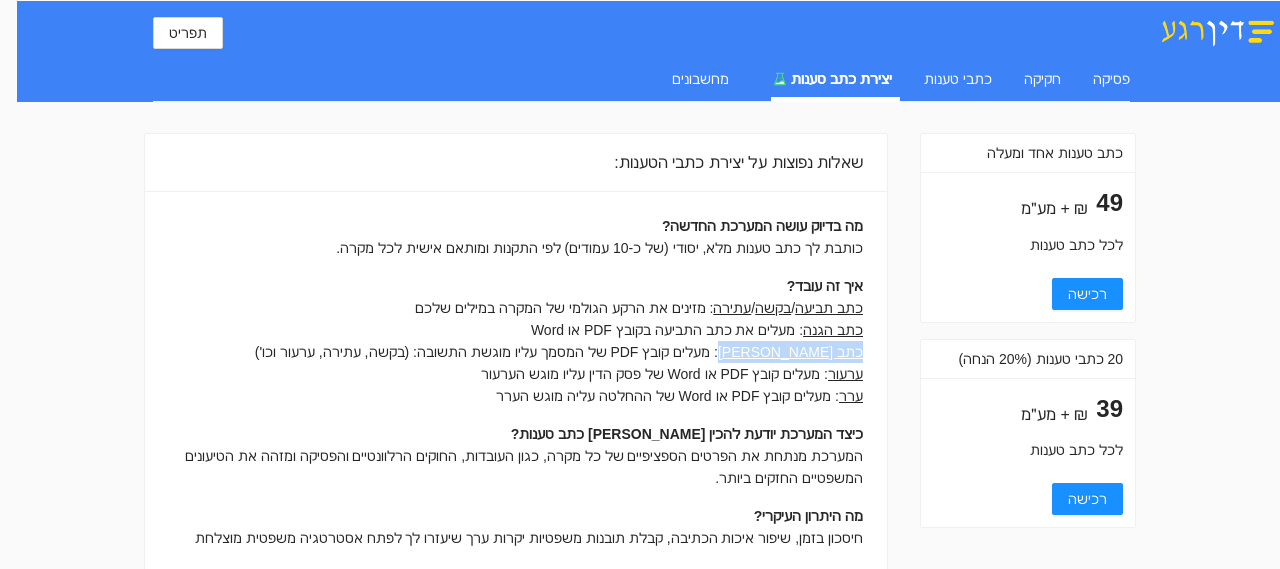 click on "כתב תשובה : מעלים קובץ PDF של המסמך עליו מוגשת התשובה: (בקשה, עתירה, ערעור וכו')" at bounding box center (516, 352) 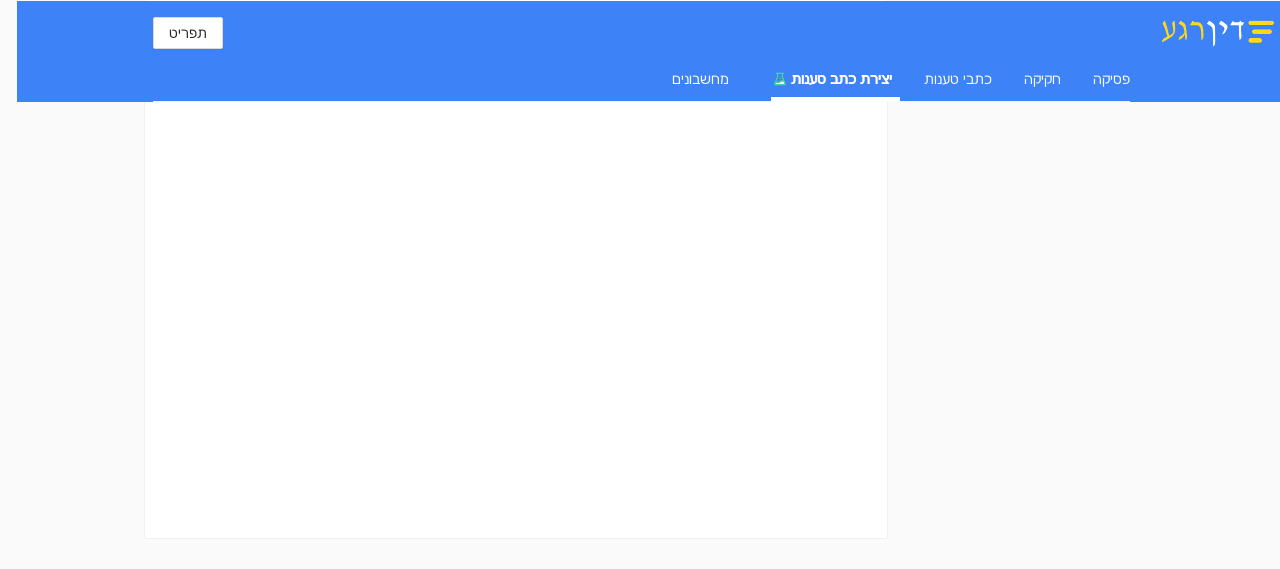scroll, scrollTop: 0, scrollLeft: 0, axis: both 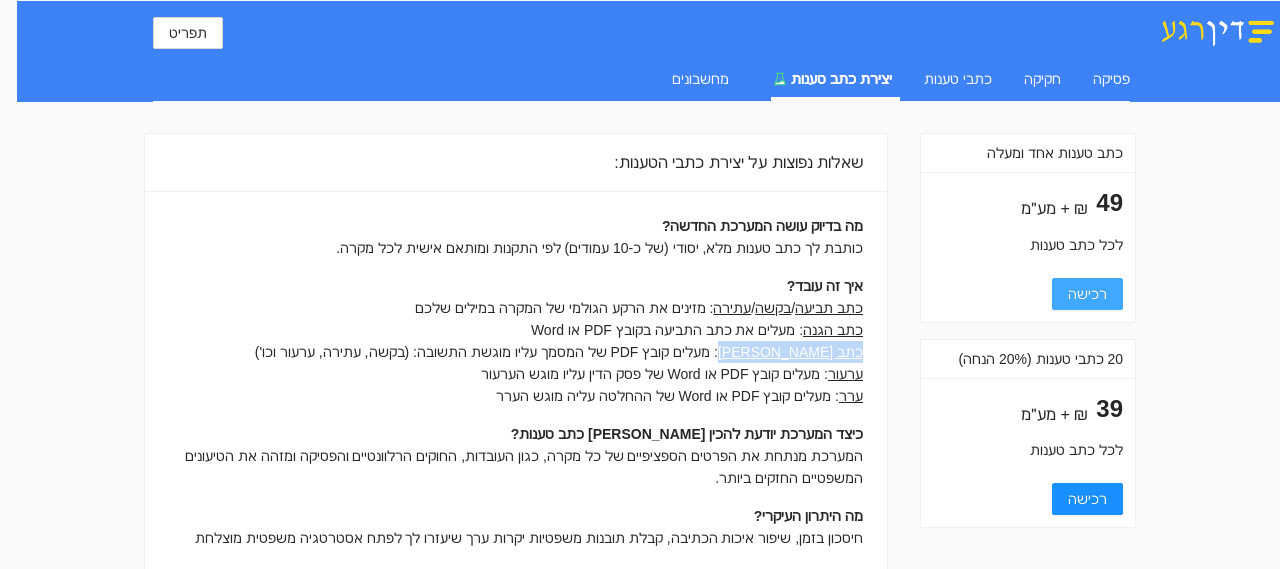 click on "רכישה" at bounding box center [1087, 294] 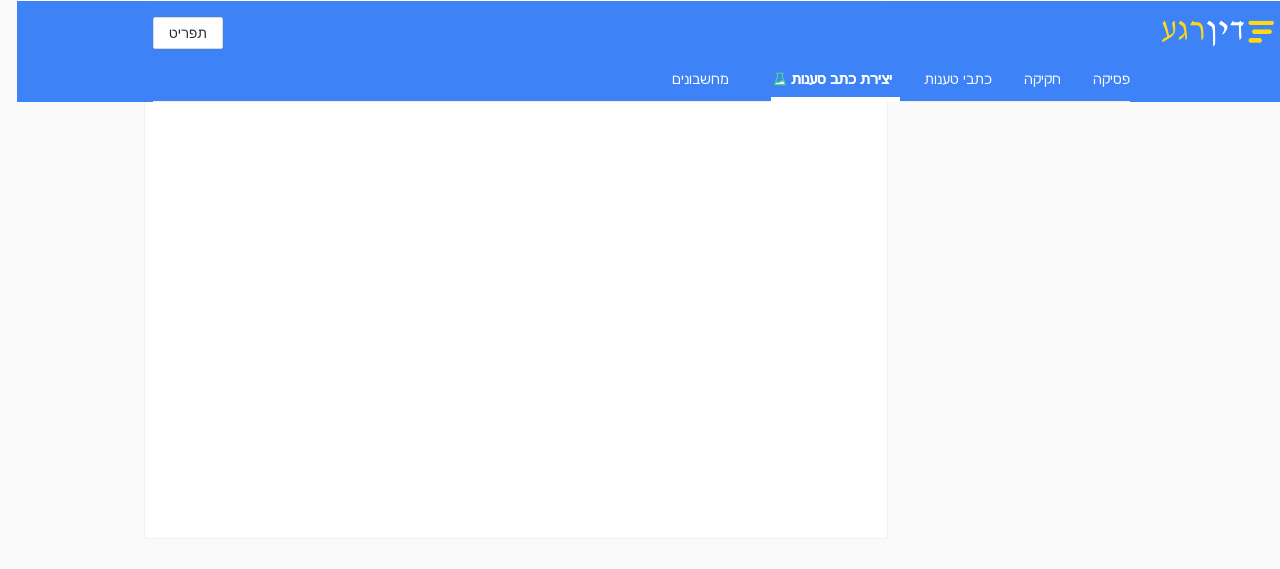 scroll, scrollTop: 0, scrollLeft: 0, axis: both 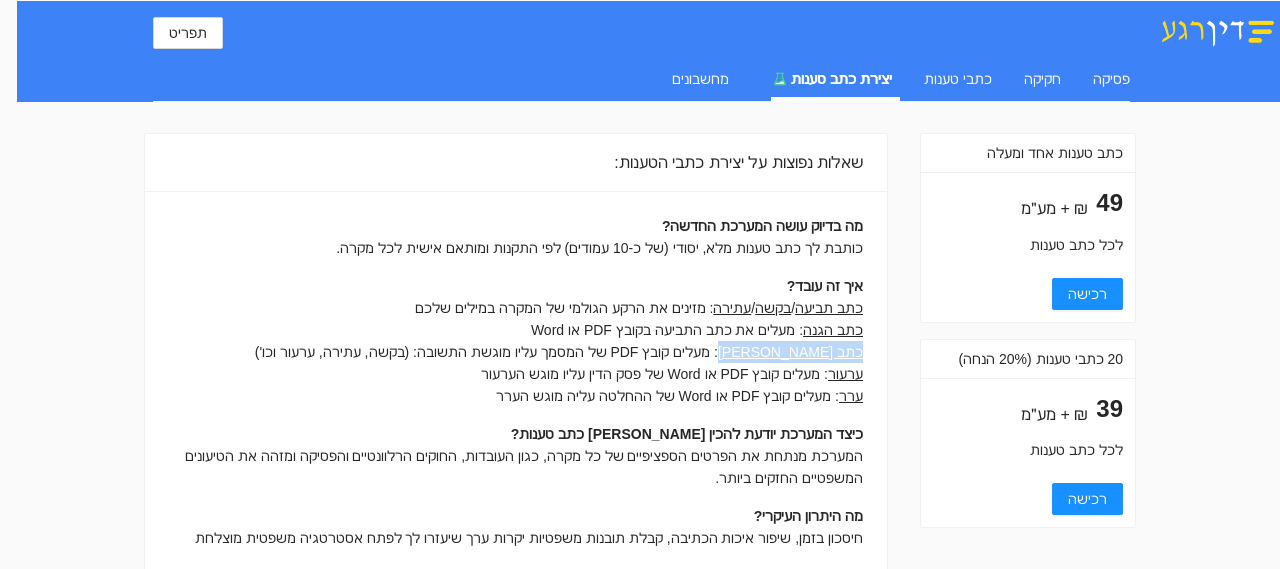 click on "כתב תשובה : מעלים קובץ PDF של המסמך עליו מוגשת התשובה: (בקשה, עתירה, ערעור וכו')" at bounding box center (516, 352) 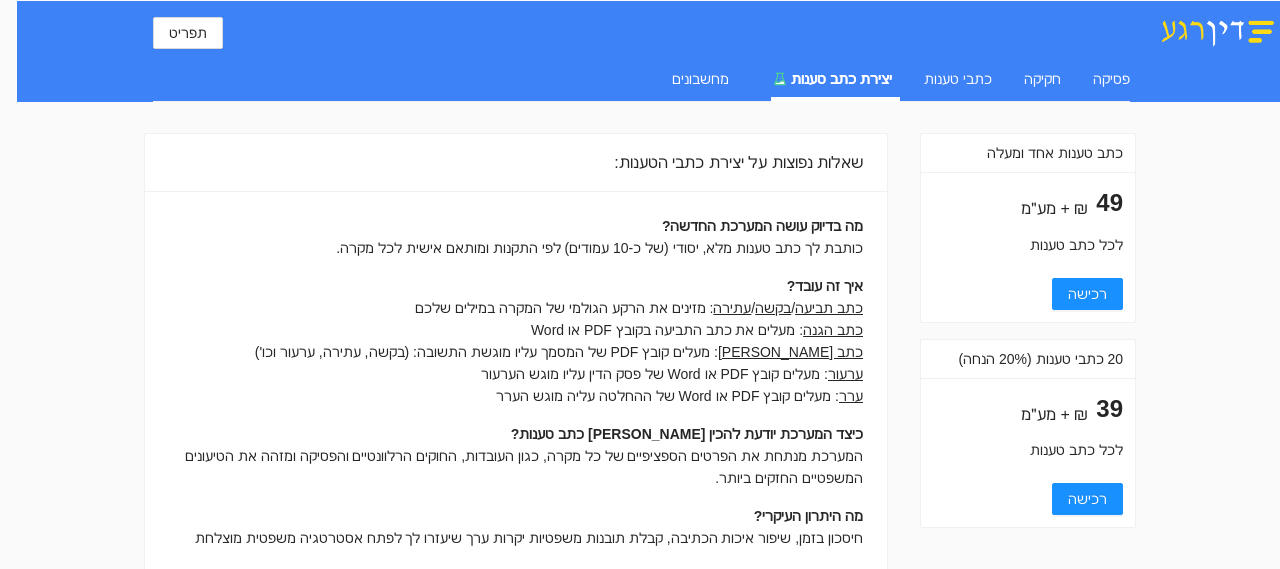 click on "כתב תשובה : מעלים קובץ PDF של המסמך עליו מוגשת התשובה: (בקשה, עתירה, ערעור וכו')" at bounding box center [516, 352] 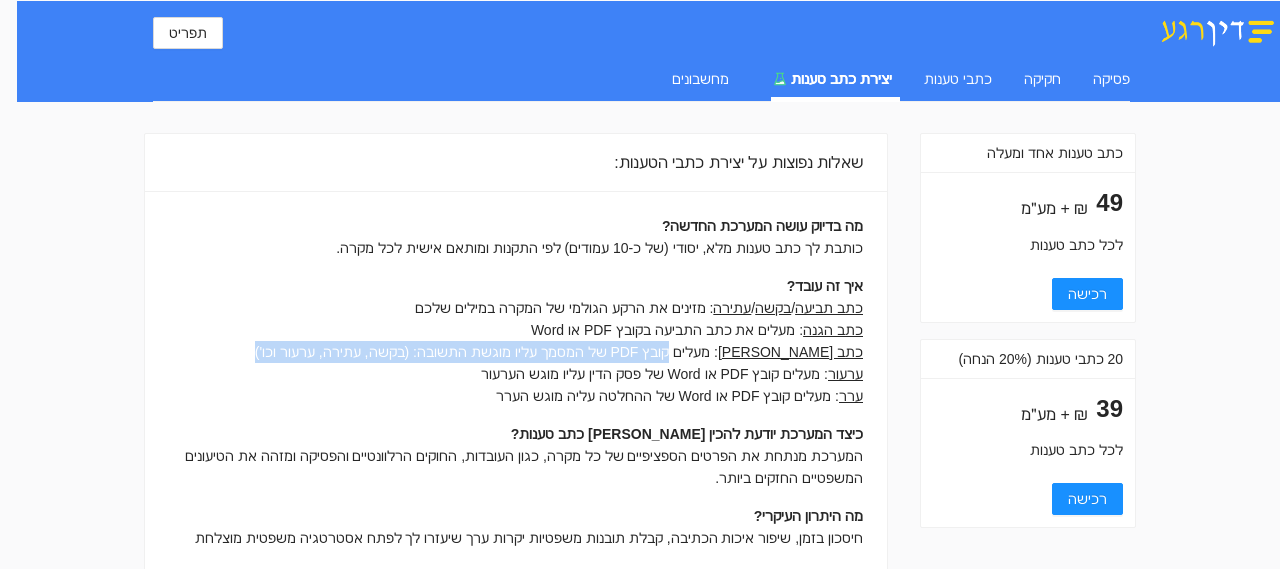 drag, startPoint x: 756, startPoint y: 357, endPoint x: 299, endPoint y: 347, distance: 457.1094 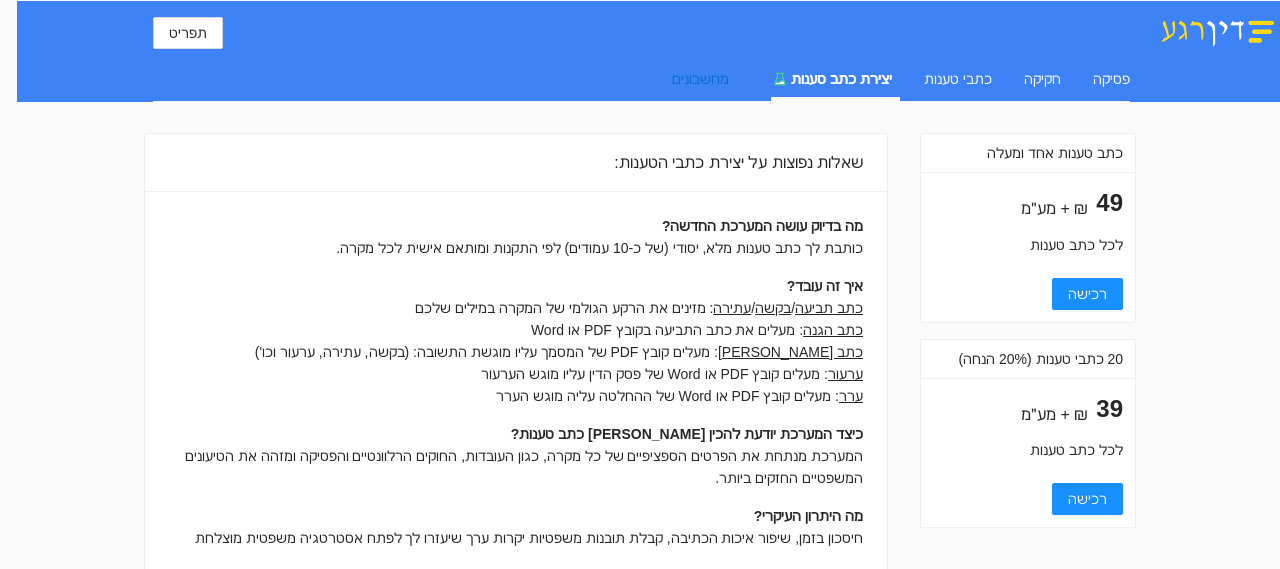 click on "מחשבונים" at bounding box center (700, 79) 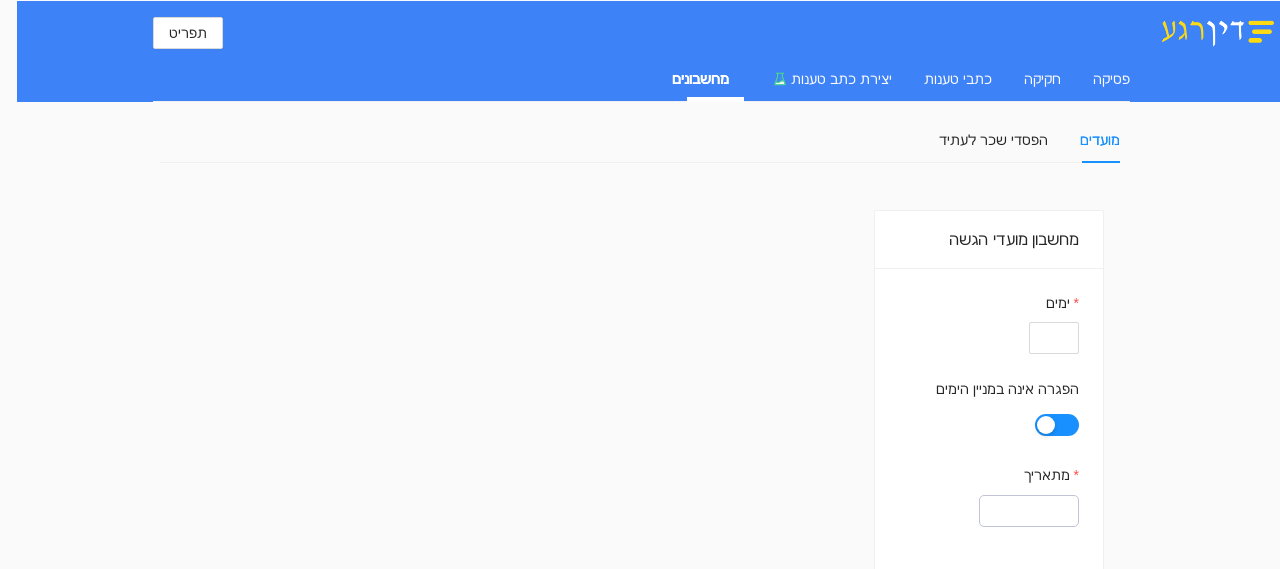 click on "מועדים הפסדי שכר לעתיד" at bounding box center (1013, 140) 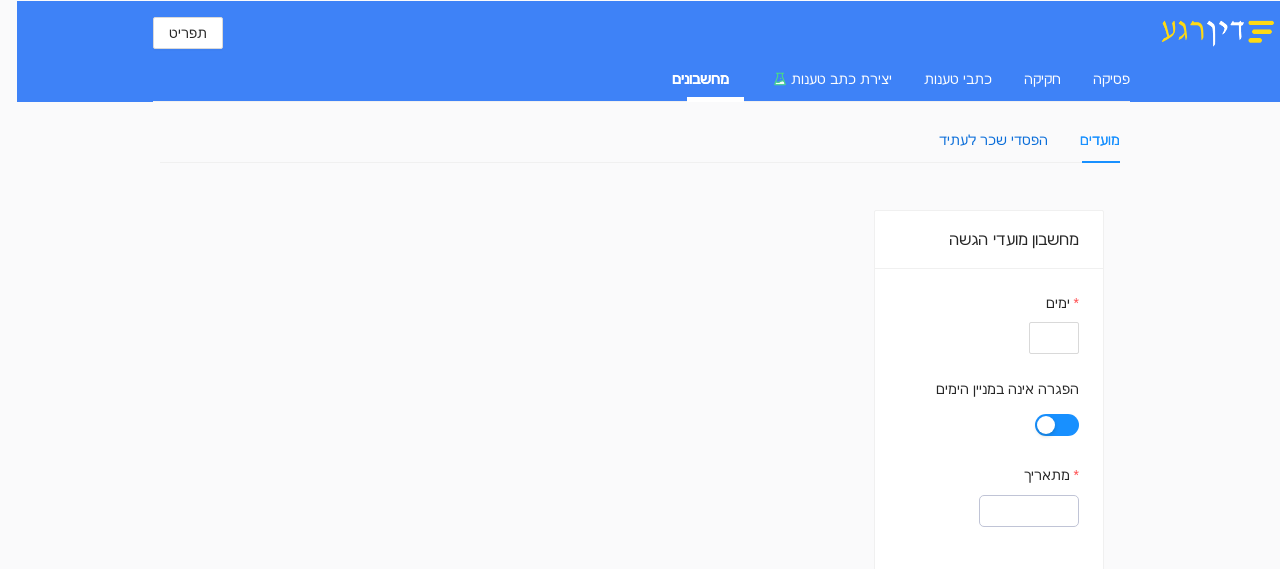 click on "הפסדי שכר לעתיד" at bounding box center (993, 140) 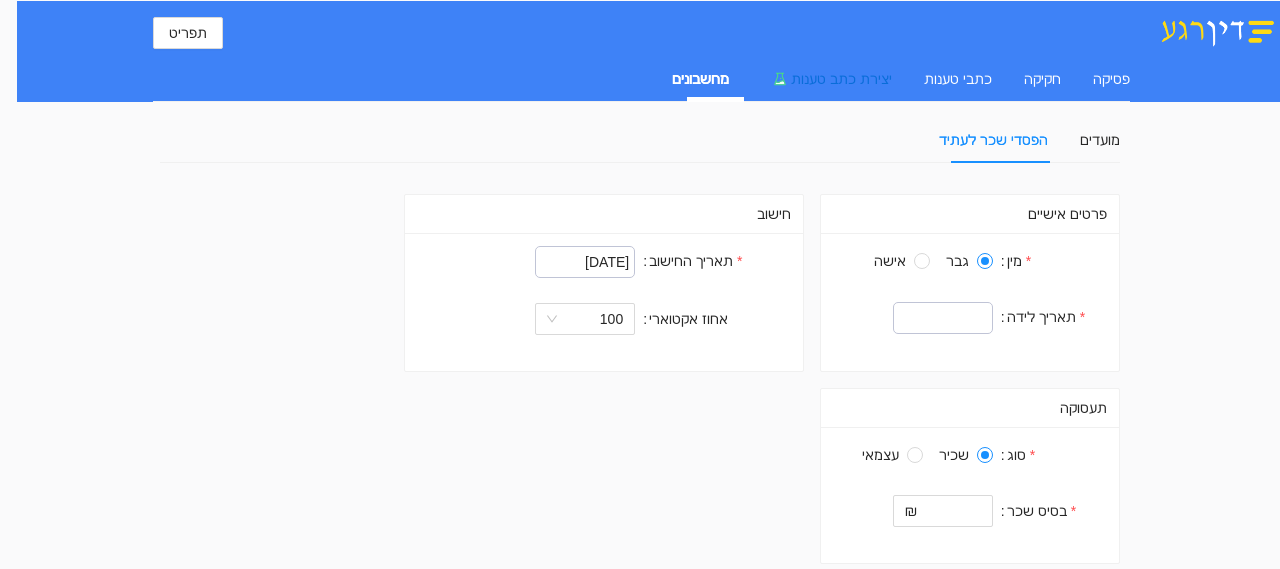 drag, startPoint x: 831, startPoint y: 72, endPoint x: 906, endPoint y: 75, distance: 75.059975 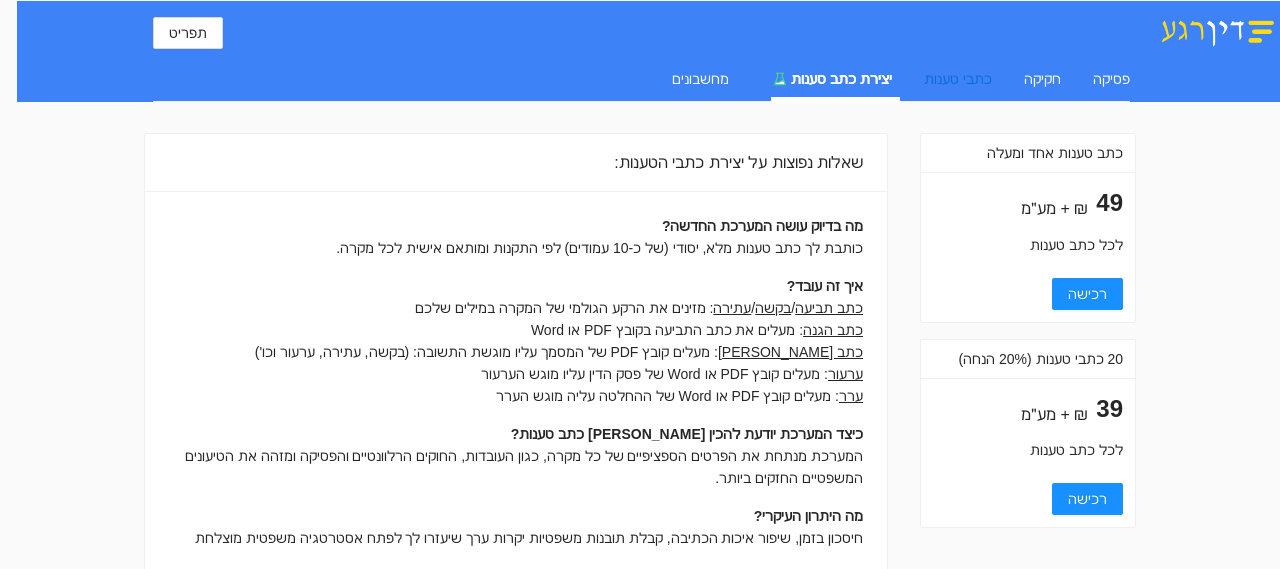 click on "כתבי טענות" at bounding box center [958, 79] 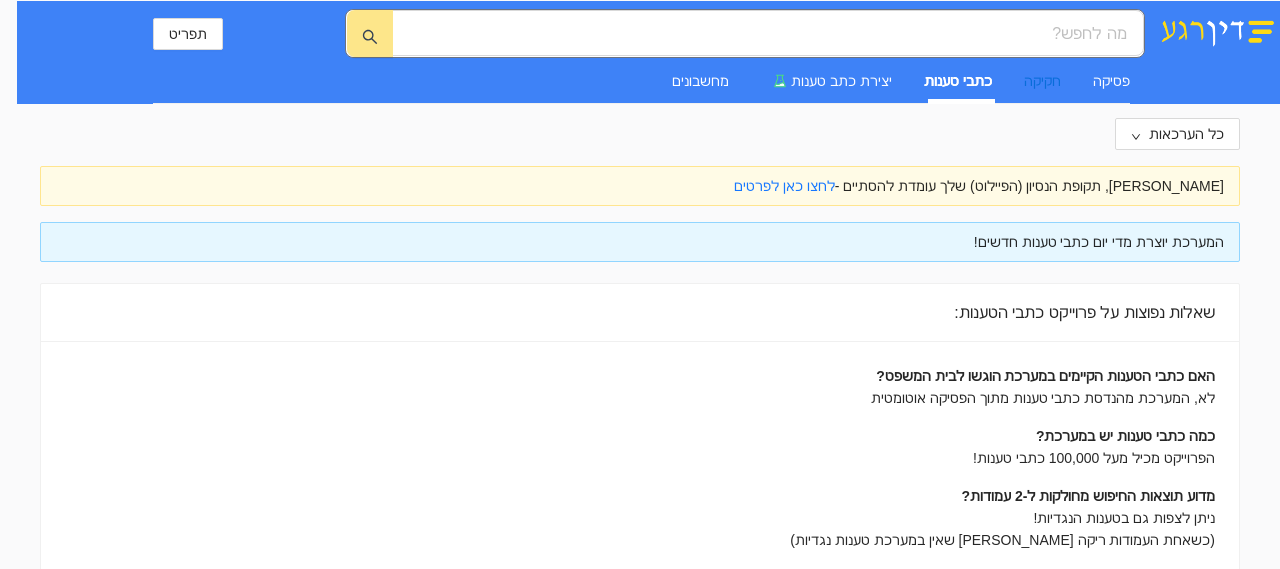 click on "חקיקה" at bounding box center (1042, 81) 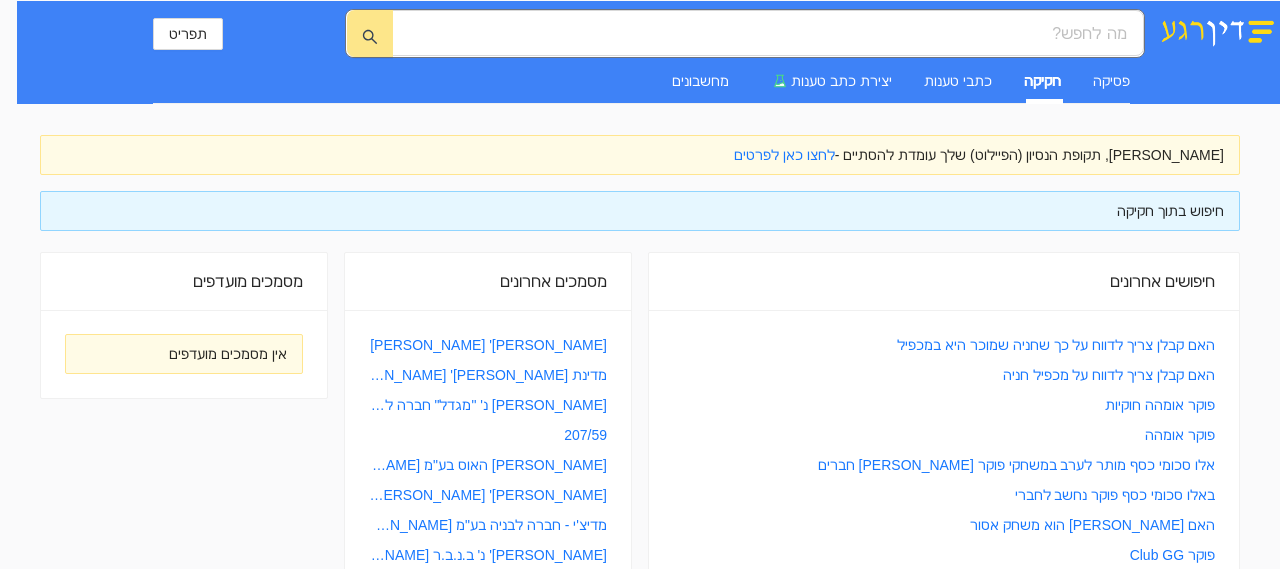 click on "דיאור טמיר, תקופת הנסיון (הפיילוט) שלך עומדת להסתיים -  לחצו כאן לפרטים חיפוש בתוך חקיקה חיפושים אחרונים האם קבלן צריך לדווח על כך שחניה שמוכר היא במכפיל האם קבלן צריך לדווח על מכפיל חניה פוקר אומהה חוקיות פוקר אומהה אלו סכומי כסף מותר לערב במשחקי פוקר בין חברים באלו סכומי כסף פוקר נחשב לחברי האם פוקר הוא משחק אסור פוקר Club GG  פוקר Club GG Club GG חוקיות ארגון משחקי פוקר על כסף חוקיות ארגון משחקי פוקר צו מניעה זמני עשיית עושר וזכויות יוצרים שיפוץ במבנה לשימור  האם הכרזה על מבנה לשימור יכולה להוות סיכול חוזה שימור מבנים וגם סיכול חוזה מתי שינוי בדין מהווה סיכול חוזה? 207/59" at bounding box center (640, 548) 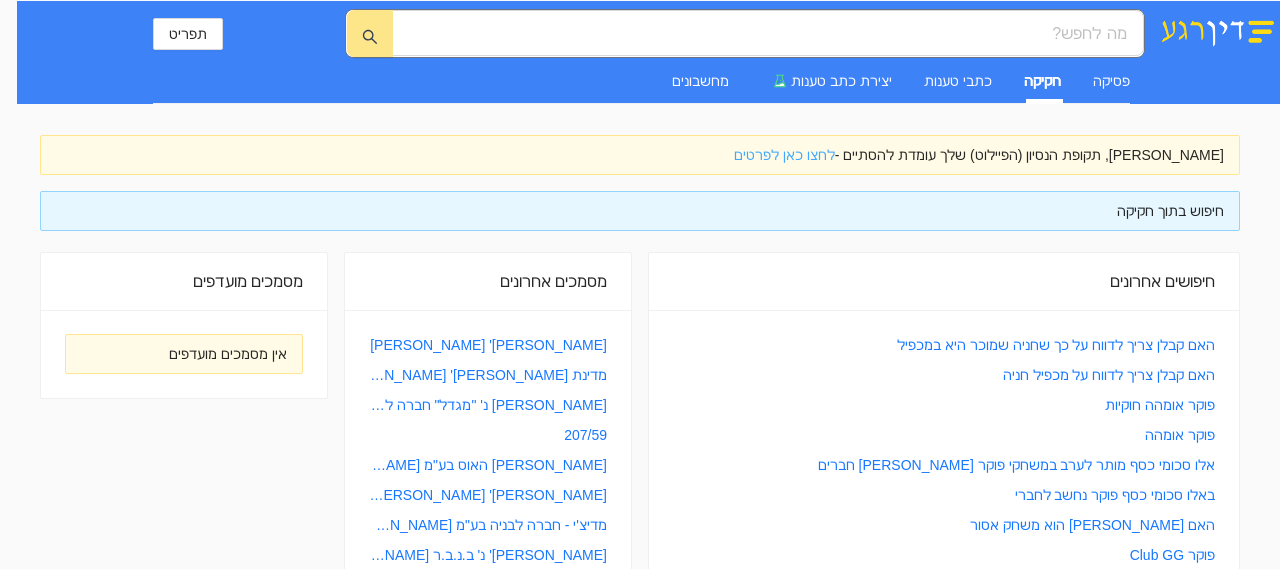 click on "לחצו כאן לפרטים" at bounding box center (784, 155) 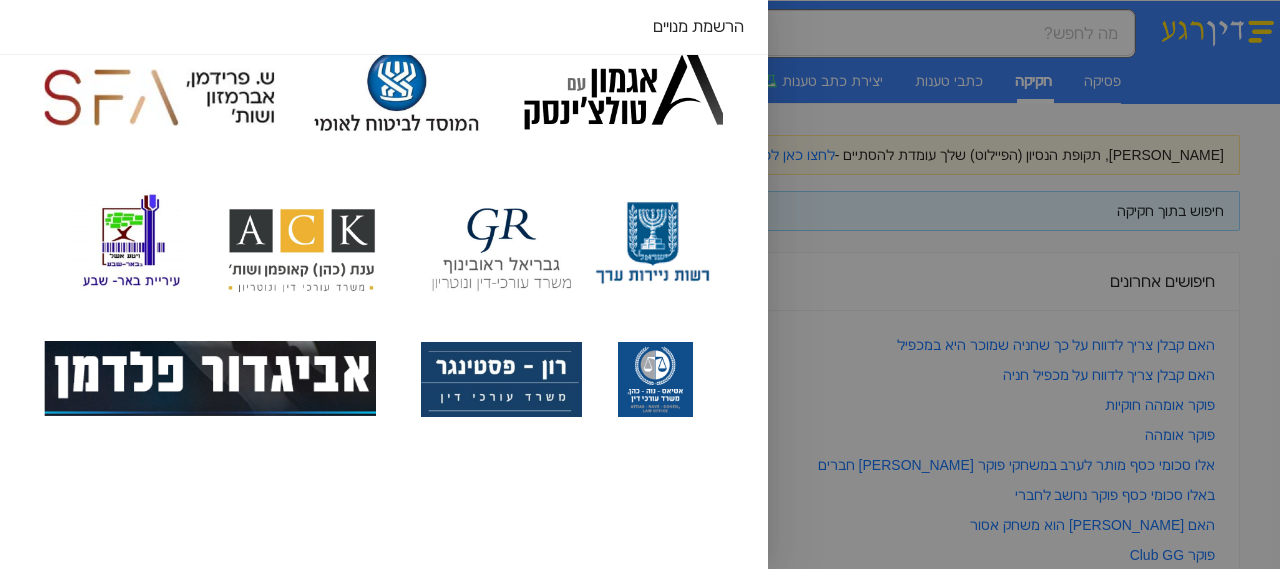 scroll, scrollTop: 0, scrollLeft: 0, axis: both 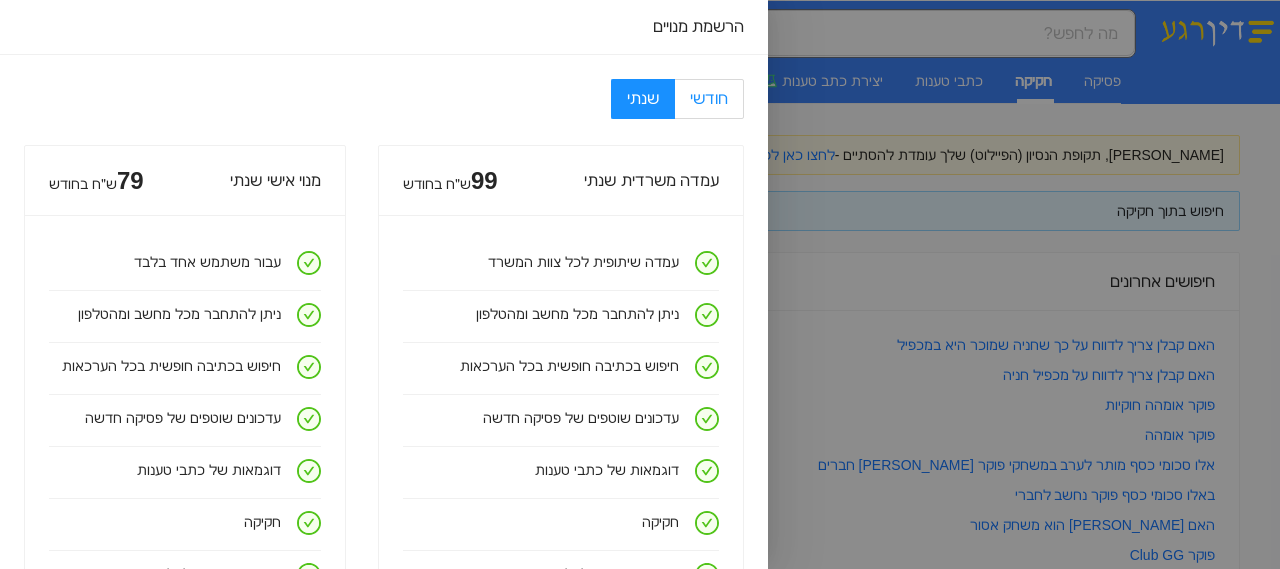 click on "חודשי" at bounding box center [709, 99] 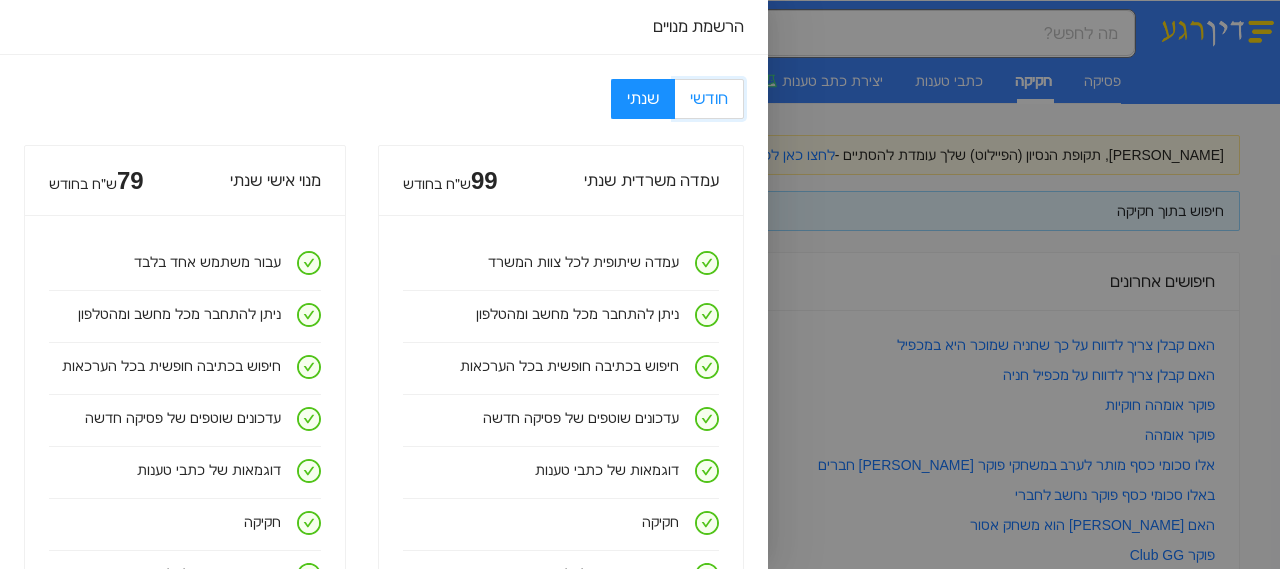click on "חודשי" at bounding box center (742, 100) 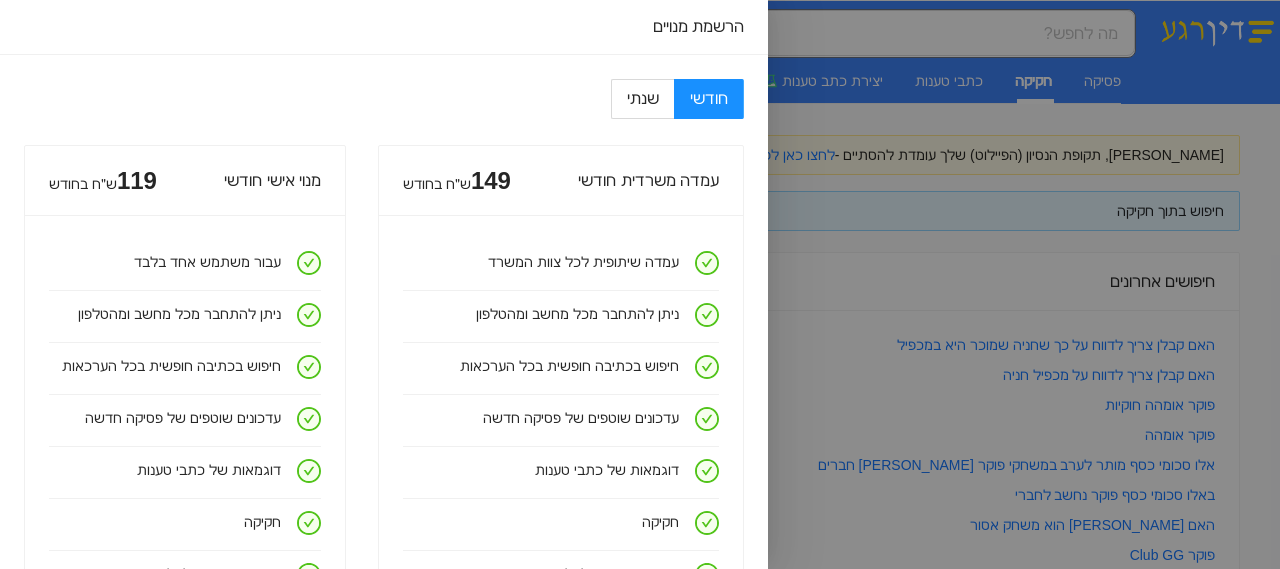 click on "חודשי שנתי עמדה משרדית חודשי 149 ש״ח בחודש עמדה שיתופית לכל צוות המשרד ניתן להתחבר מכל מחשב ומהטלפון חיפוש בכתיבה חופשית בכל הערכאות עדכונים שוטפים של פסיקה חדשה דוגמאות של כתבי טענות חקיקה תקציר אוטומטי לכל מסמך כלים מתקדמים לניתוח פסקי דין תשלום חודשי (לא מתחדש אוטומטית) - ללא התחייבות! הרשמו לעמדה משרדית חודשי מנוי אישי חודשי 119 ש״ח בחודש עבור משתמש אחד בלבד ניתן להתחבר מכל מחשב ומהטלפון חיפוש בכתיבה חופשית בכל הערכאות עדכונים שוטפים של פסיקה חדשה דוגמאות של כתבי טענות חקיקה תקציר אוטומטי לכל מסמך כלים מתקדמים לניתוח פסקי דין הרשמו למנוי אישי חודשי חייגו" at bounding box center [384, 821] 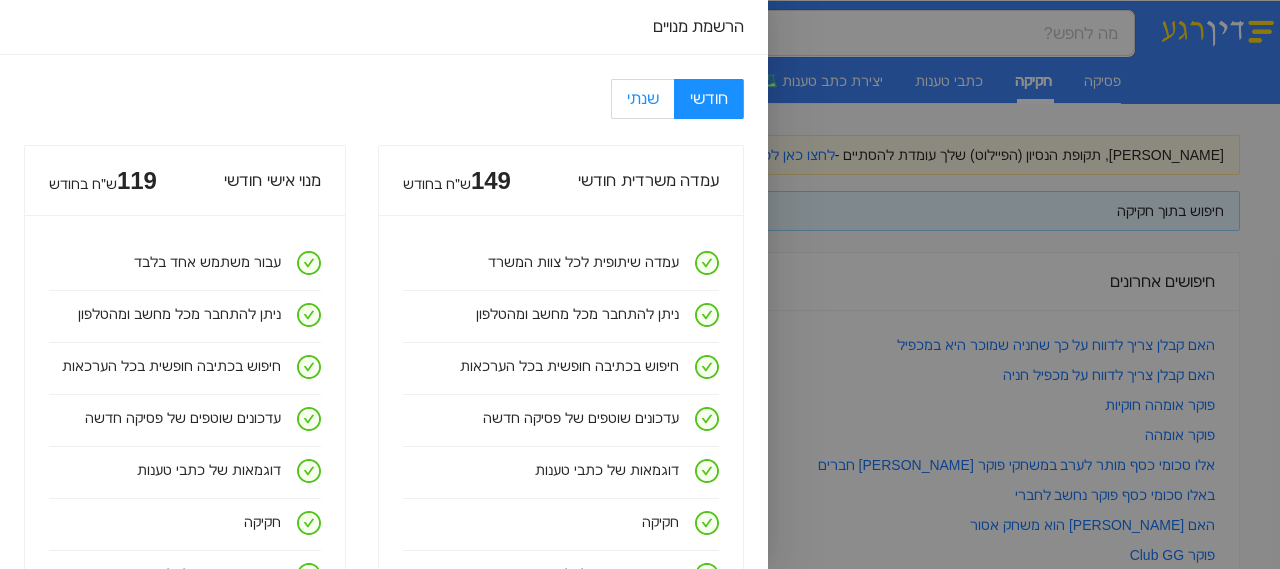 click on "שנתי" at bounding box center [642, 99] 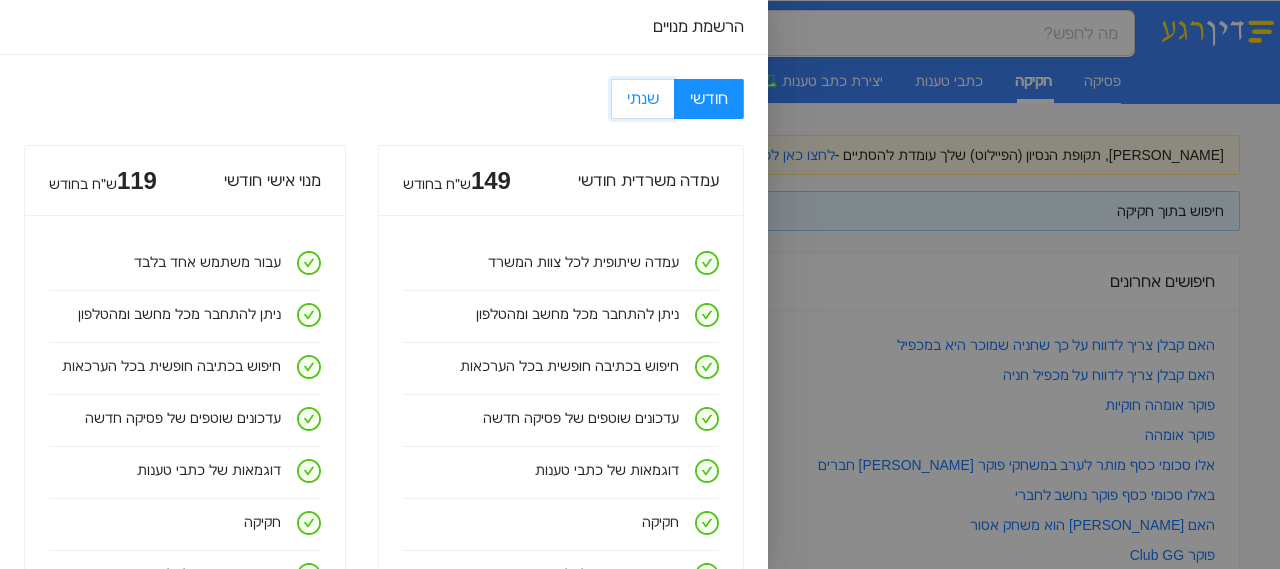 click on "שנתי" at bounding box center (673, 100) 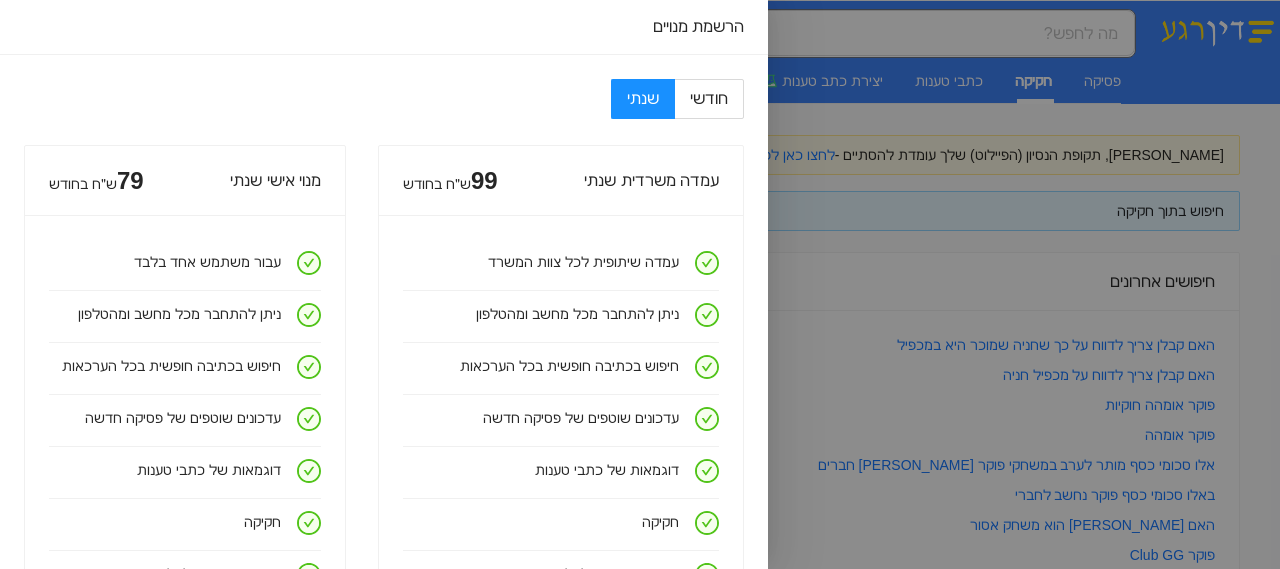 click at bounding box center (640, 284) 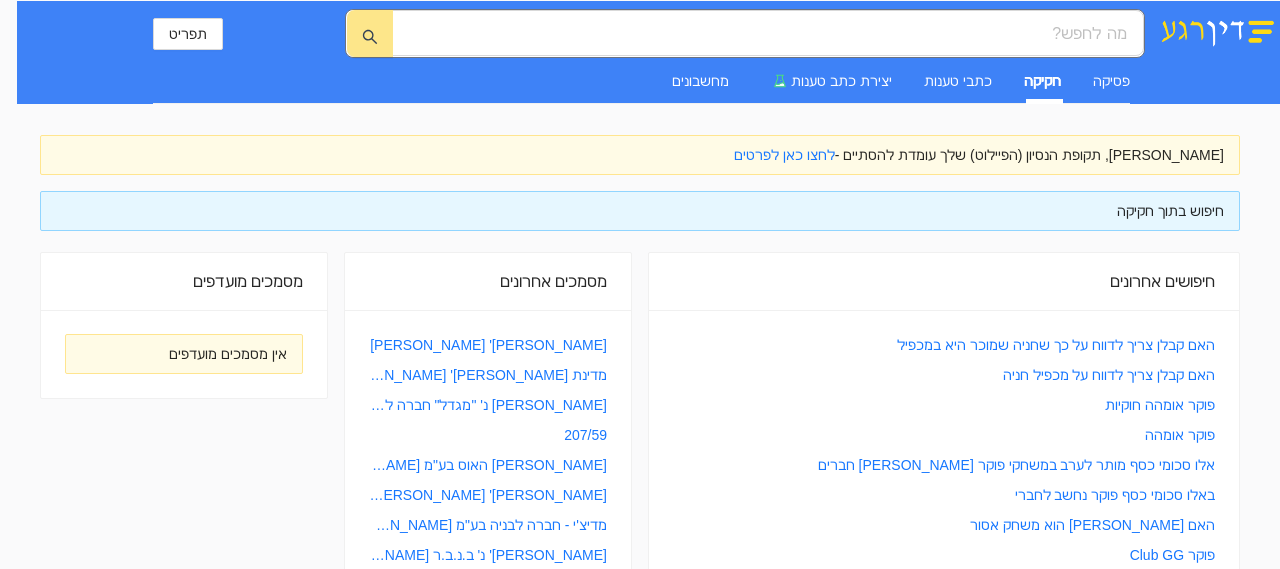click on "פסיקה" at bounding box center [1111, 81] 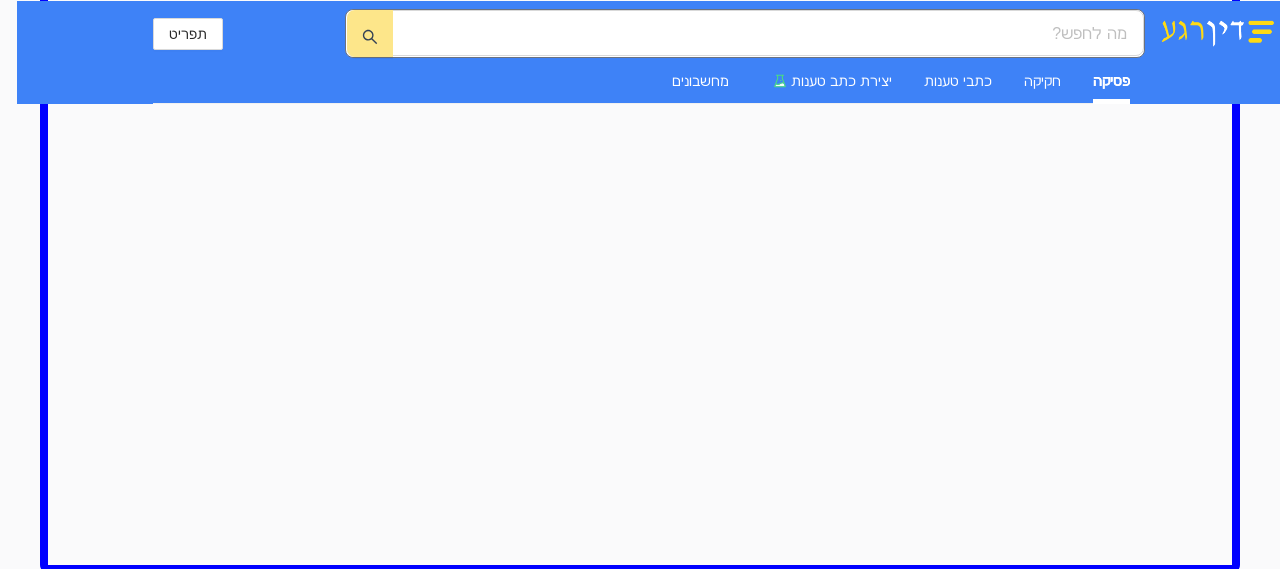 scroll, scrollTop: 0, scrollLeft: 0, axis: both 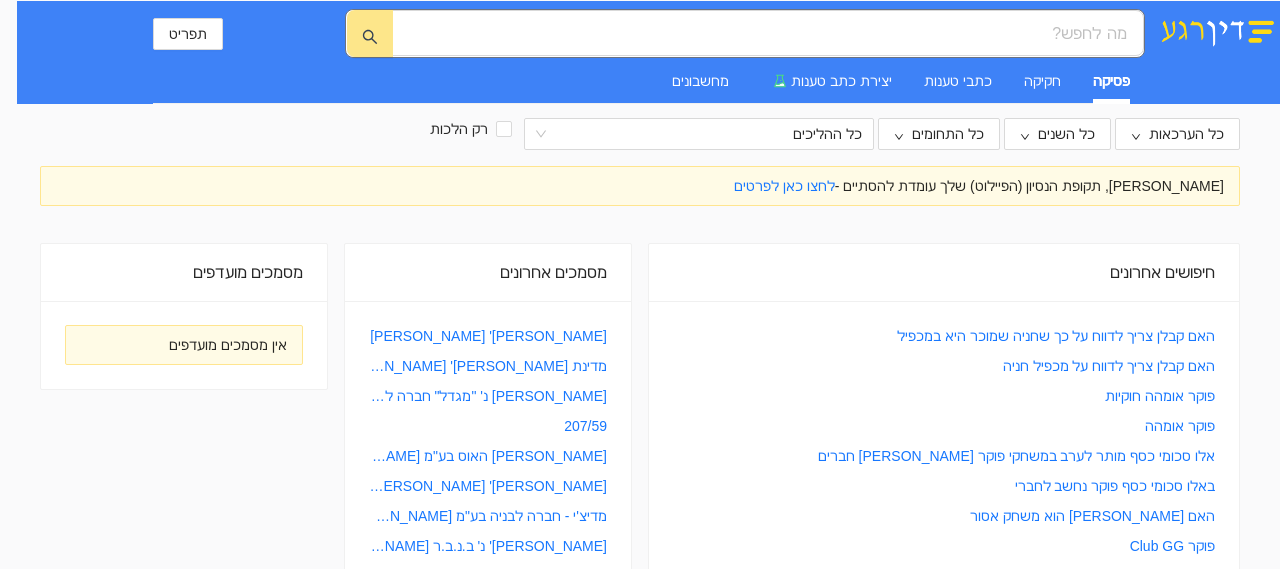 click at bounding box center [768, 33] 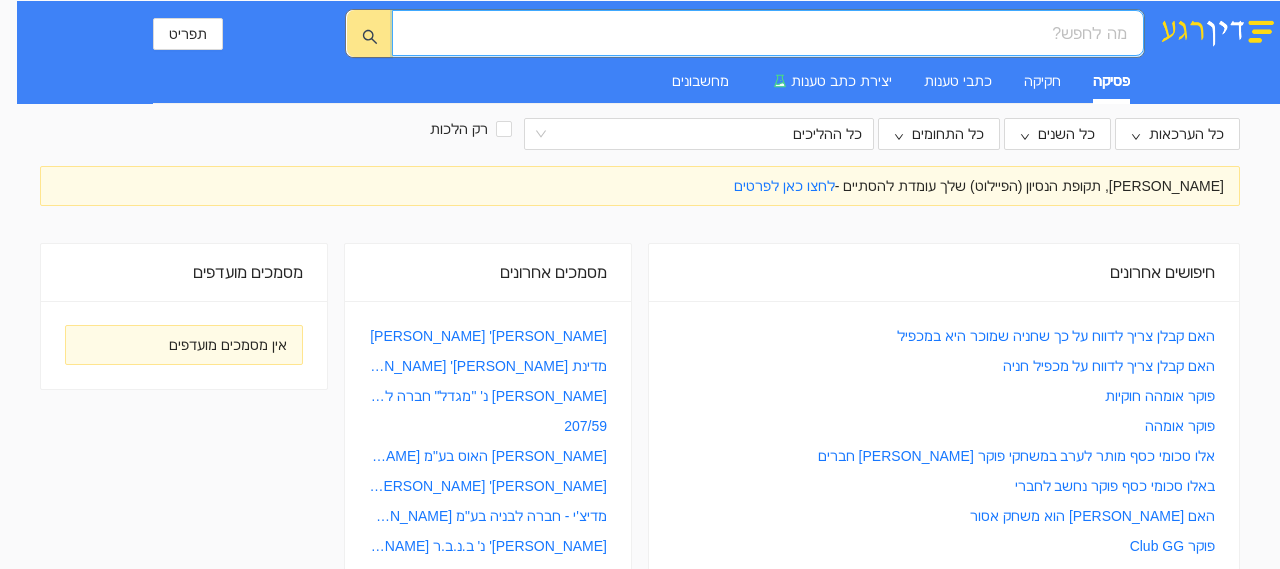 paste on "[PERSON_NAME]" 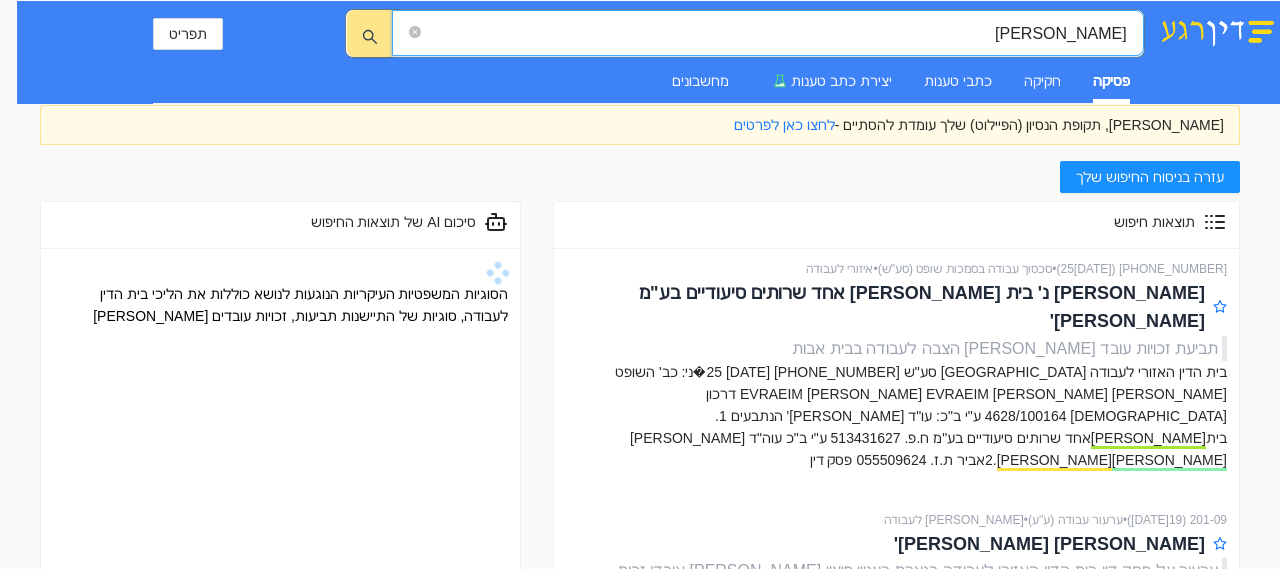 scroll, scrollTop: 88, scrollLeft: 0, axis: vertical 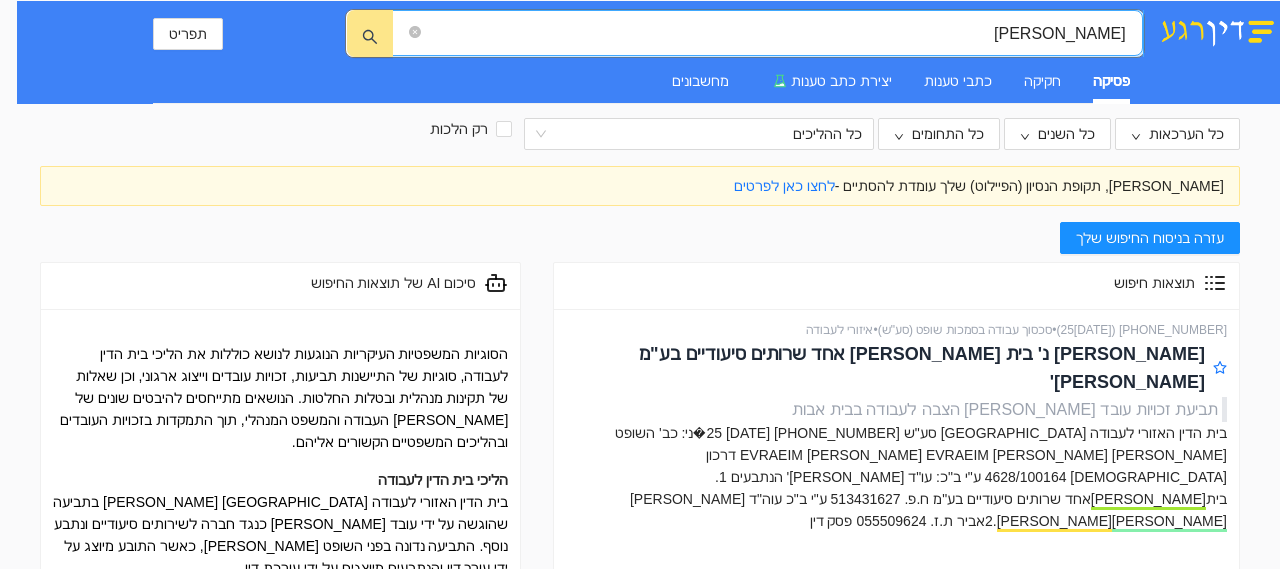 click on "[PERSON_NAME]" at bounding box center [775, 33] 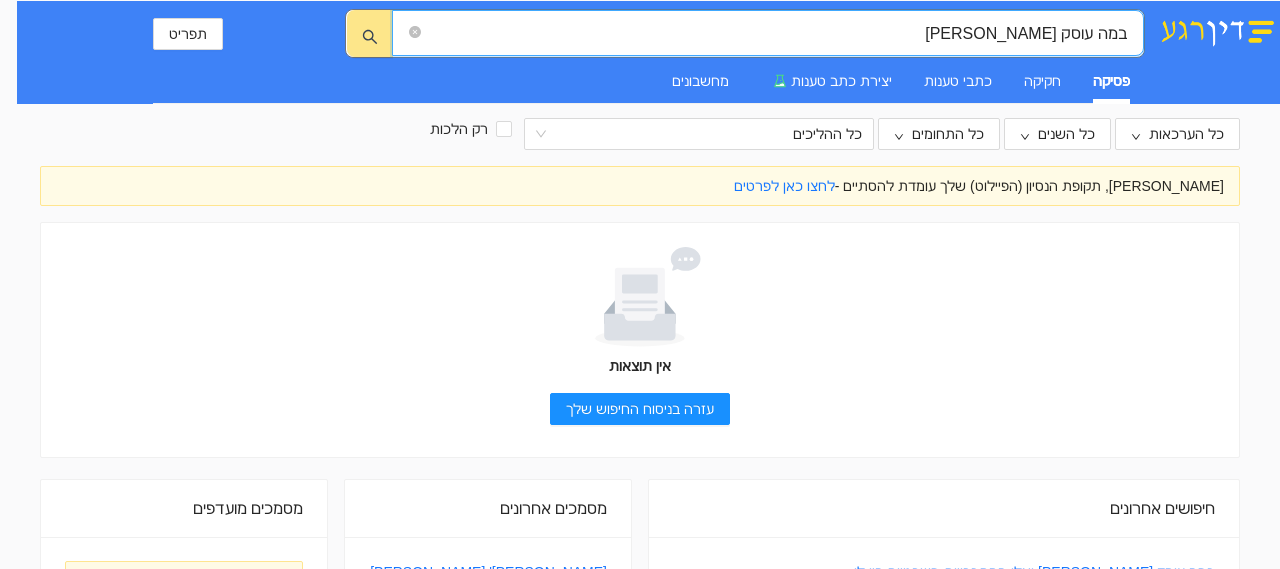 type on "במה עוסק [PERSON_NAME]" 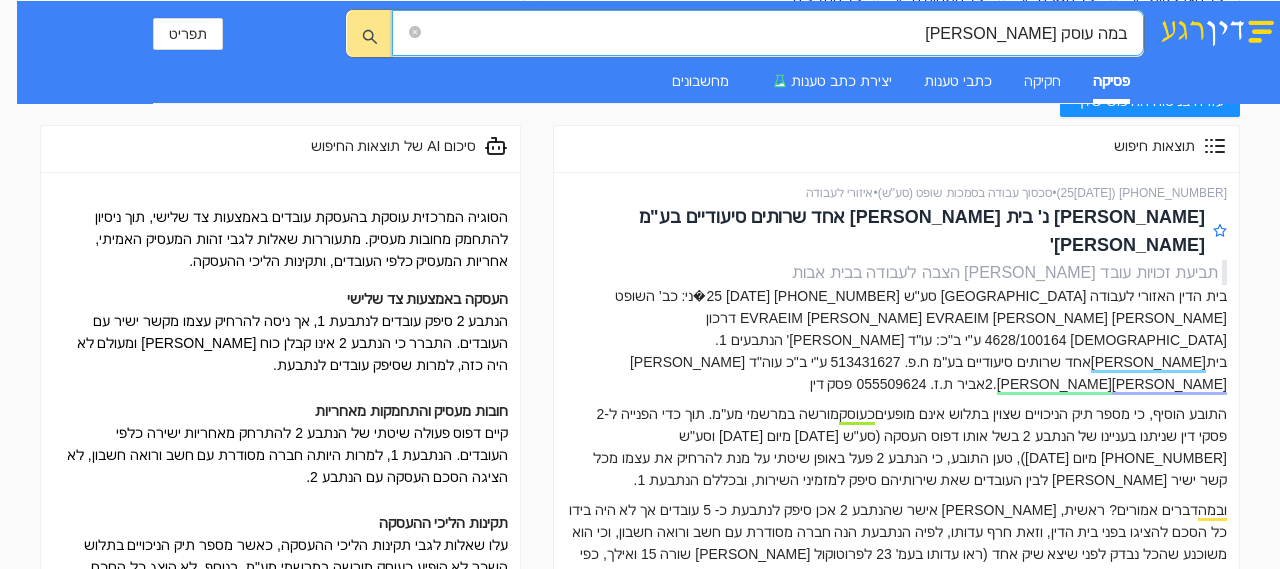 scroll, scrollTop: 179, scrollLeft: 0, axis: vertical 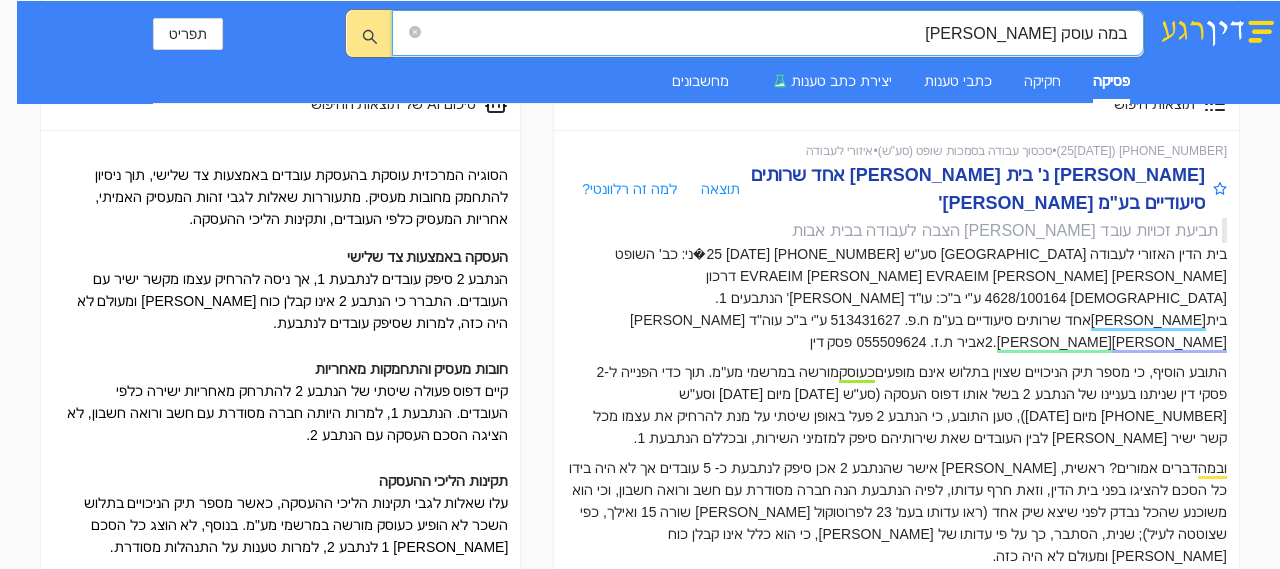 click on "[PERSON_NAME] נ' בית [PERSON_NAME] אחד שרותים סיעודיים בע"מ [PERSON_NAME]'" at bounding box center (972, 189) 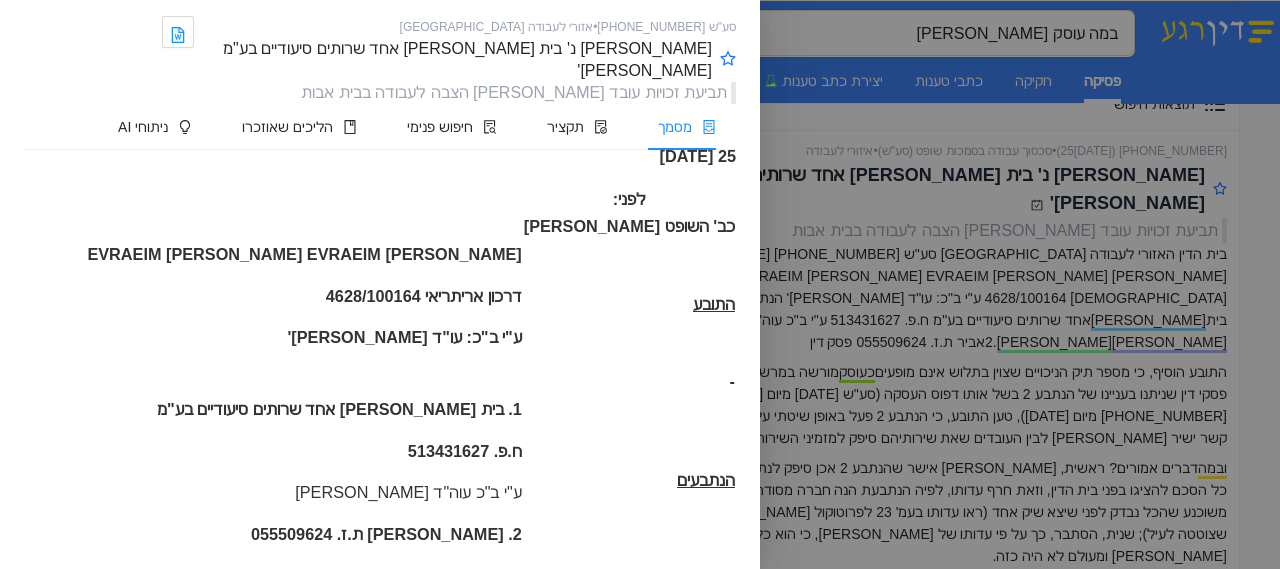 scroll, scrollTop: 108, scrollLeft: 0, axis: vertical 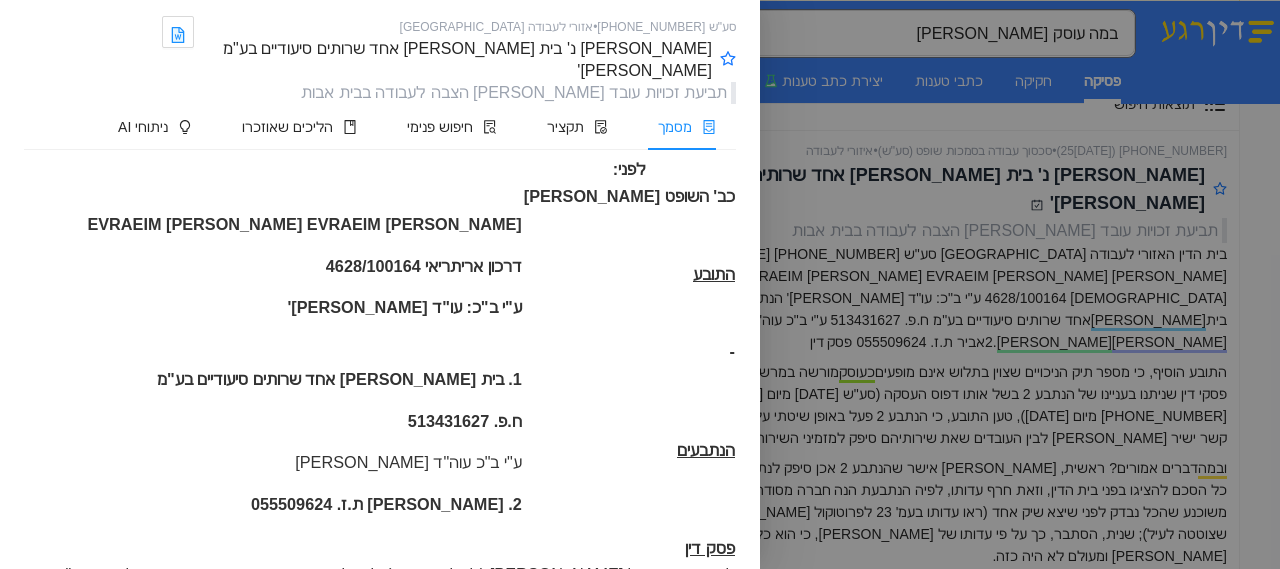 click on "1. בית [PERSON_NAME] אחד שרותים סיעודיים בע"מ" at bounding box center [339, 379] 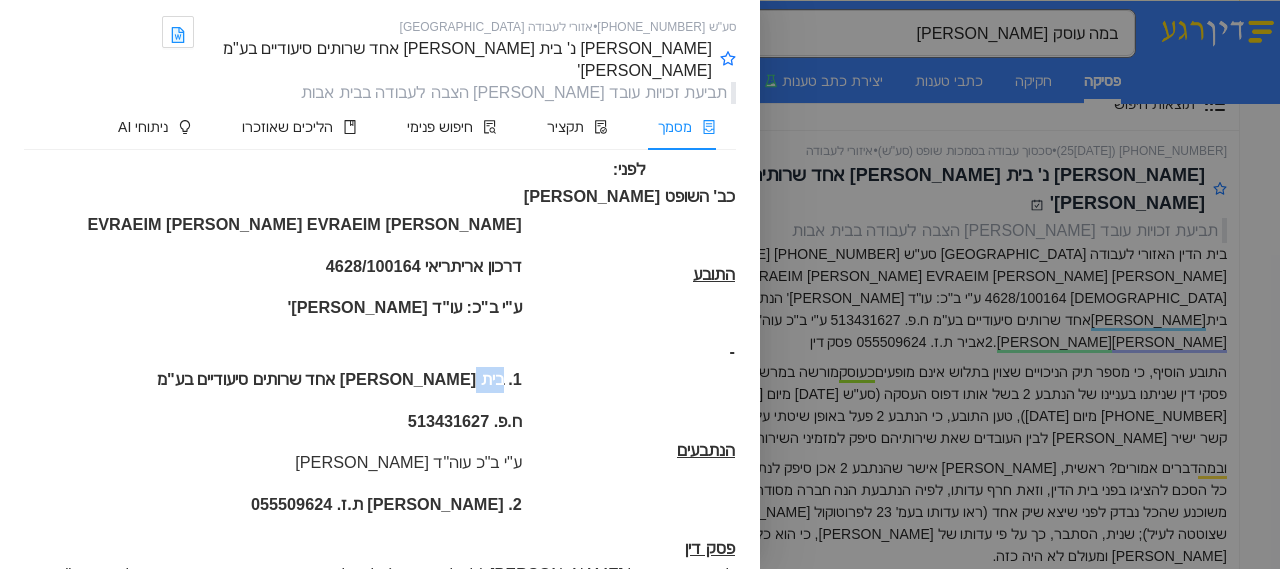 click on "1. בית [PERSON_NAME] אחד שרותים סיעודיים בע"מ" at bounding box center [339, 379] 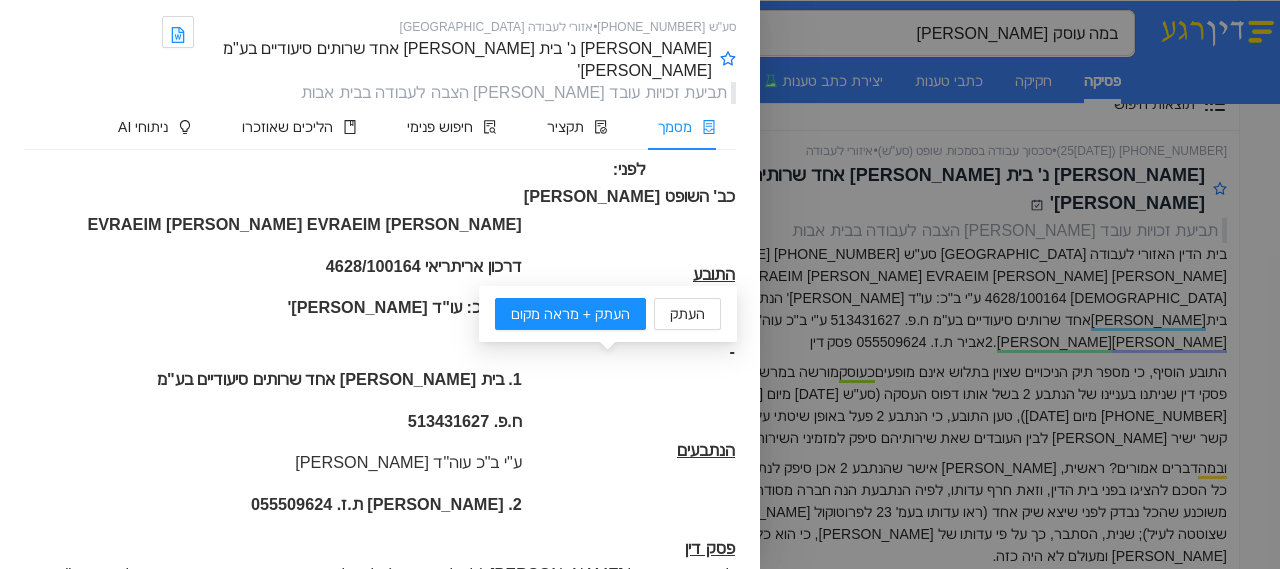 click on "1. בית [PERSON_NAME] אחד שרותים סיעודיים בע"מ" at bounding box center (339, 379) 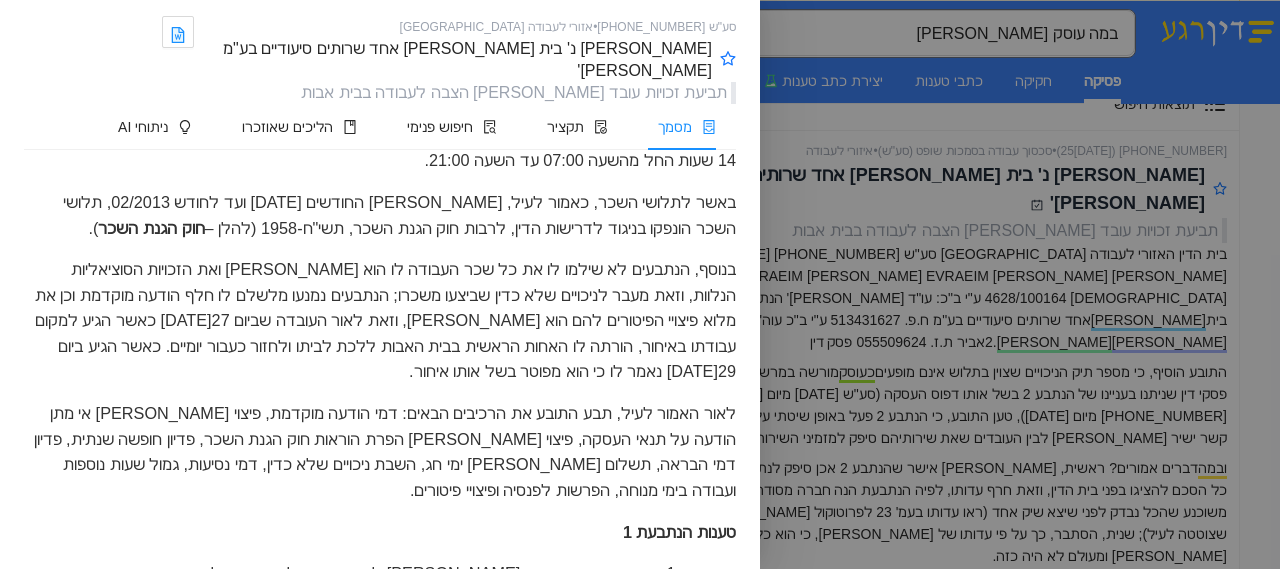 scroll, scrollTop: 1944, scrollLeft: 0, axis: vertical 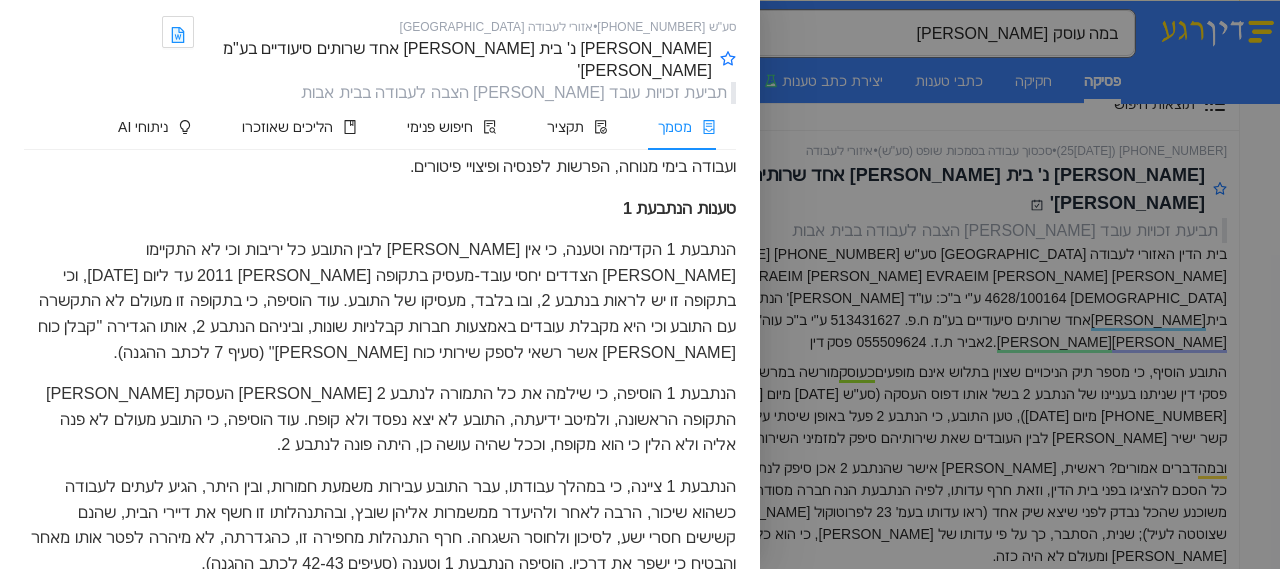 click on "הנתבעת 1 הקדימה וטענה, כי אין [PERSON_NAME] לבין התובע כל יריבות וכי לא התקיימו [PERSON_NAME] הצדדים יחסי עובד-מעסיק בתקופה [PERSON_NAME] 2011 עד ליום [DATE], וכי בתקופה זו יש לראות בנתבע 2, ובו בלבד, מעסיקו של התובע. עוד הוסיפה, כי בתקופה זו מעולם לא התקשרה עם התובע וכי היא מקבלת עובדים באמצעות חברות קבלניות שונות, וביניהם הנתבע 2, אותו הגדירה "קבלן כוח [PERSON_NAME] אשר רשאי לספק שירותי כוח [PERSON_NAME]" (סעיף 7 לכתב ההגנה)." at bounding box center [387, 300] 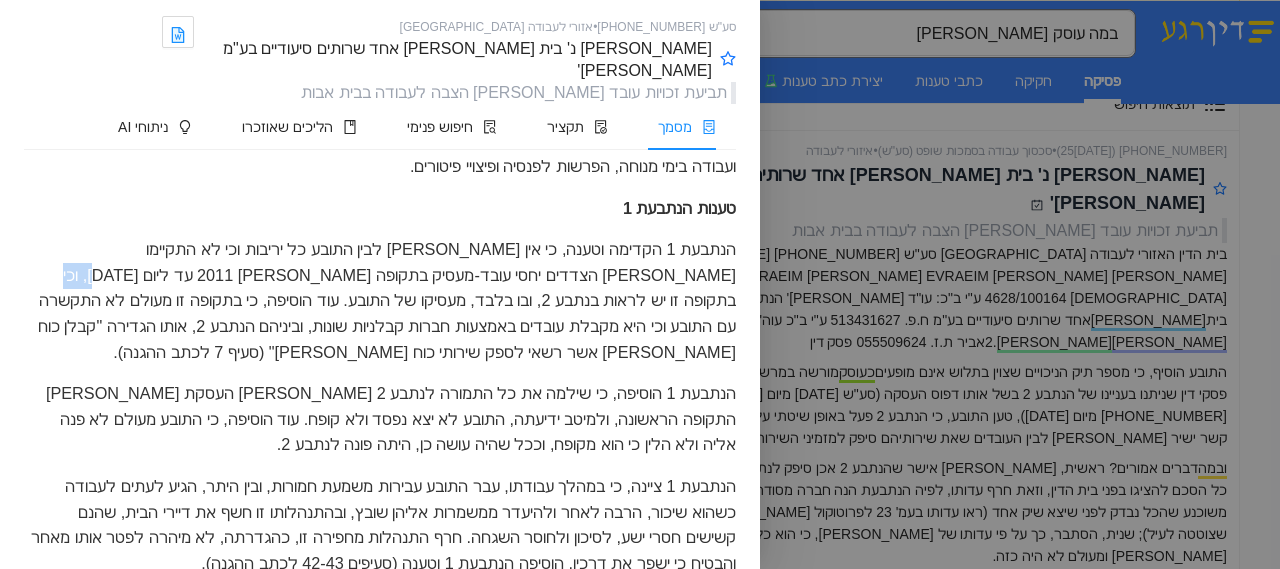 click on "הנתבעת 1 הקדימה וטענה, כי אין [PERSON_NAME] לבין התובע כל יריבות וכי לא התקיימו [PERSON_NAME] הצדדים יחסי עובד-מעסיק בתקופה [PERSON_NAME] 2011 עד ליום [DATE], וכי בתקופה זו יש לראות בנתבע 2, ובו בלבד, מעסיקו של התובע. עוד הוסיפה, כי בתקופה זו מעולם לא התקשרה עם התובע וכי היא מקבלת עובדים באמצעות חברות קבלניות שונות, וביניהם הנתבע 2, אותו הגדירה "קבלן כוח [PERSON_NAME] אשר רשאי לספק שירותי כוח [PERSON_NAME]" (סעיף 7 לכתב ההגנה)." at bounding box center [387, 300] 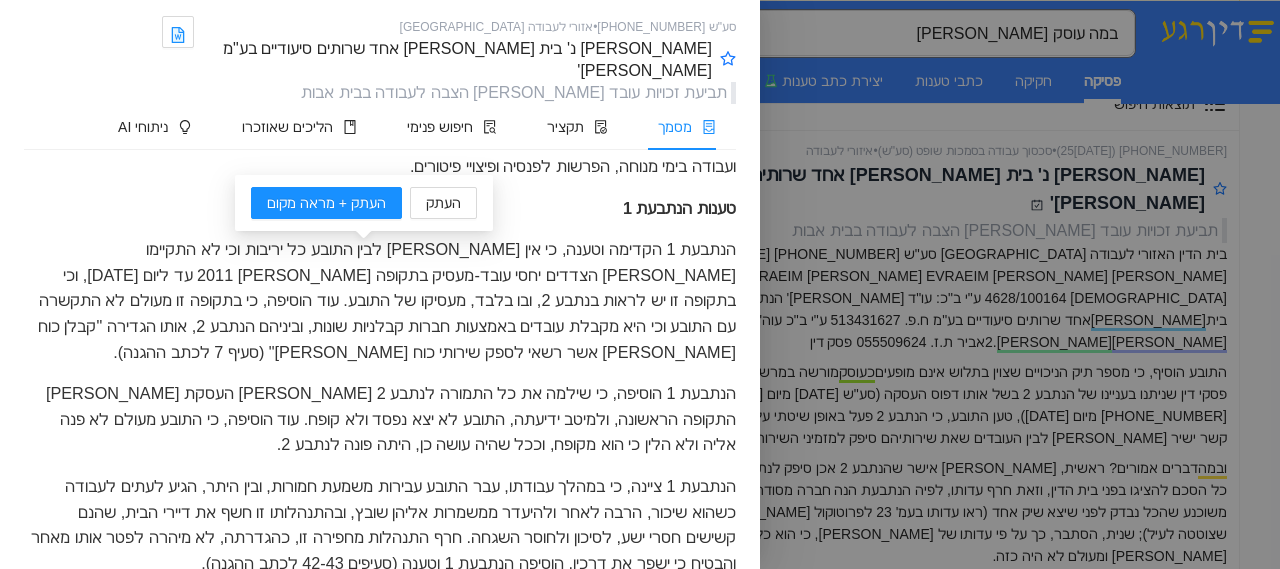 click on "הנתבעת 1 הקדימה וטענה, כי אין [PERSON_NAME] לבין התובע כל יריבות וכי לא התקיימו [PERSON_NAME] הצדדים יחסי עובד-מעסיק בתקופה [PERSON_NAME] 2011 עד ליום [DATE], וכי בתקופה זו יש לראות בנתבע 2, ובו בלבד, מעסיקו של התובע. עוד הוסיפה, כי בתקופה זו מעולם לא התקשרה עם התובע וכי היא מקבלת עובדים באמצעות חברות קבלניות שונות, וביניהם הנתבע 2, אותו הגדירה "קבלן כוח [PERSON_NAME] אשר רשאי לספק שירותי כוח [PERSON_NAME]" (סעיף 7 לכתב ההגנה)." at bounding box center (387, 300) 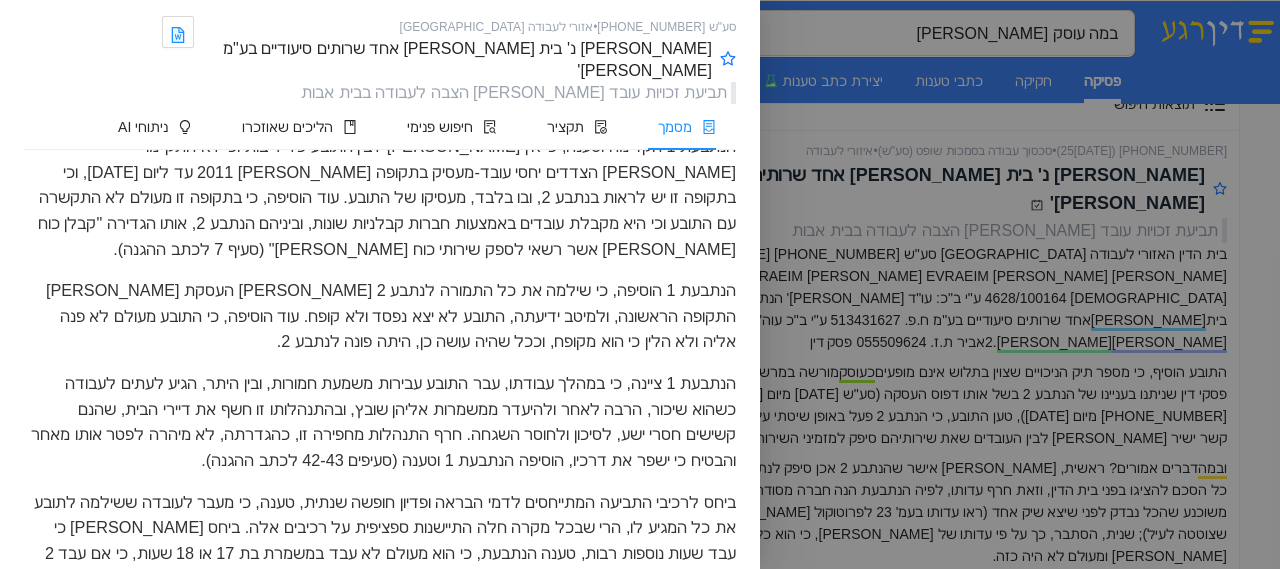 scroll, scrollTop: 2052, scrollLeft: 0, axis: vertical 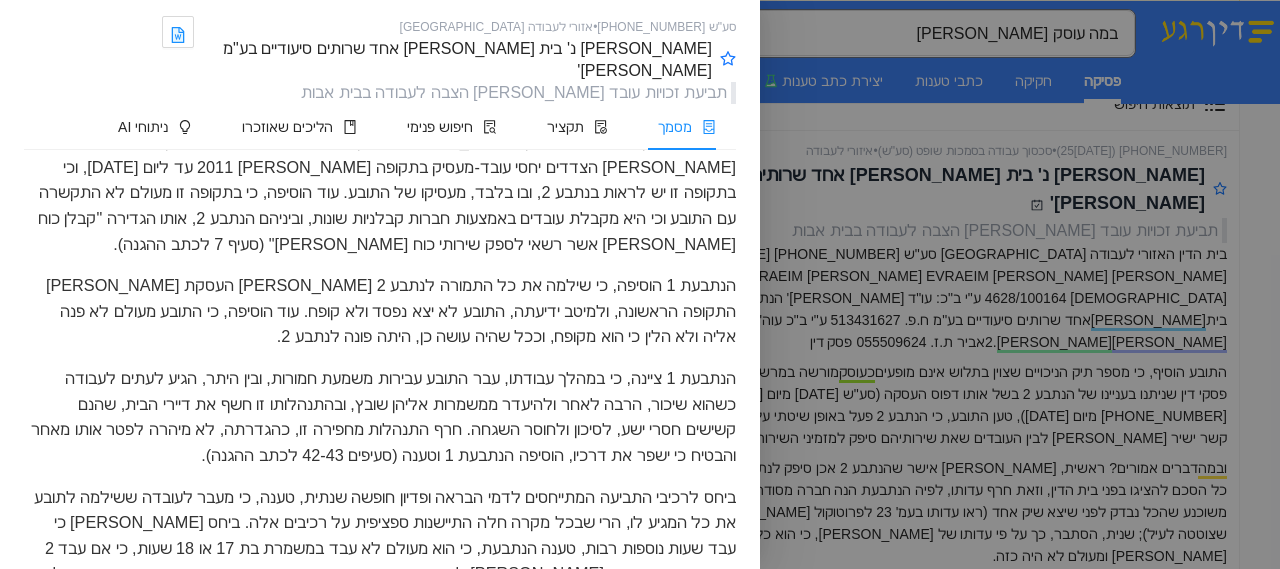 click at bounding box center (640, 284) 